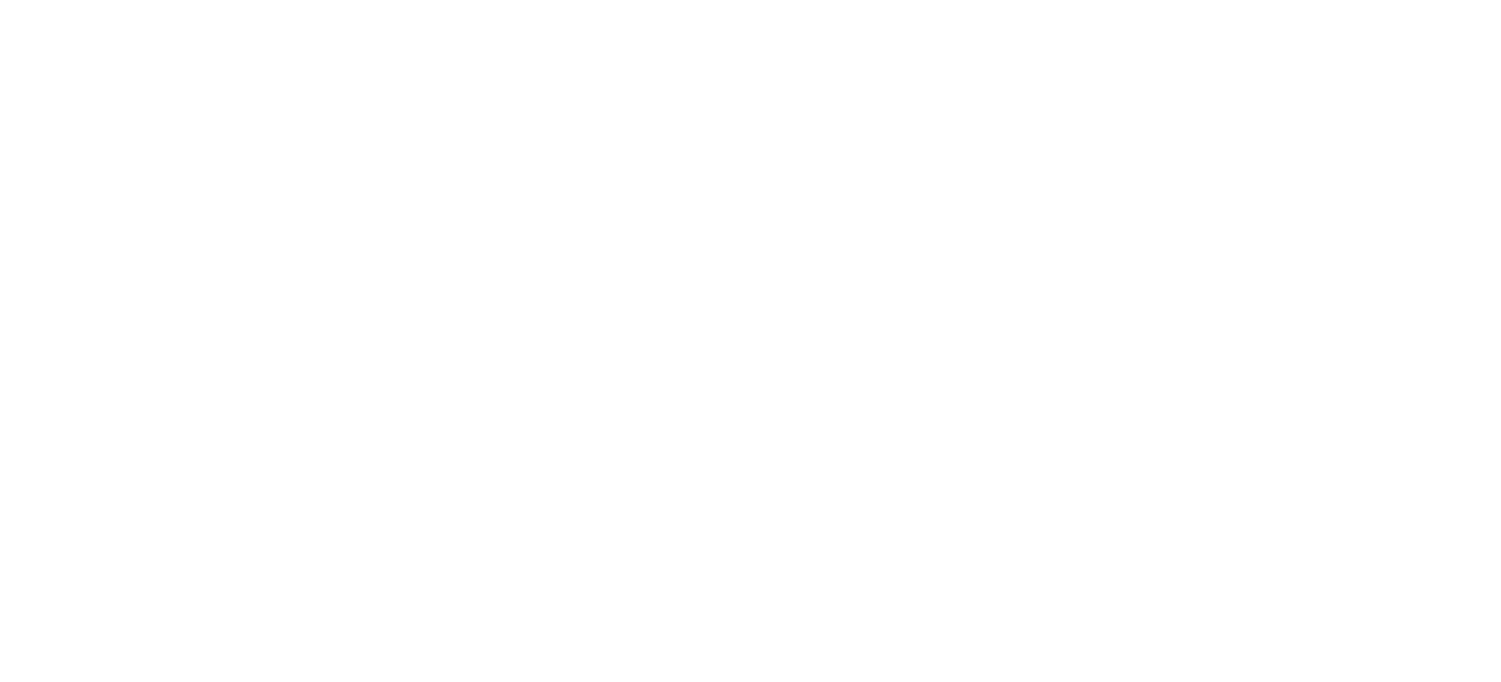 scroll, scrollTop: 0, scrollLeft: 0, axis: both 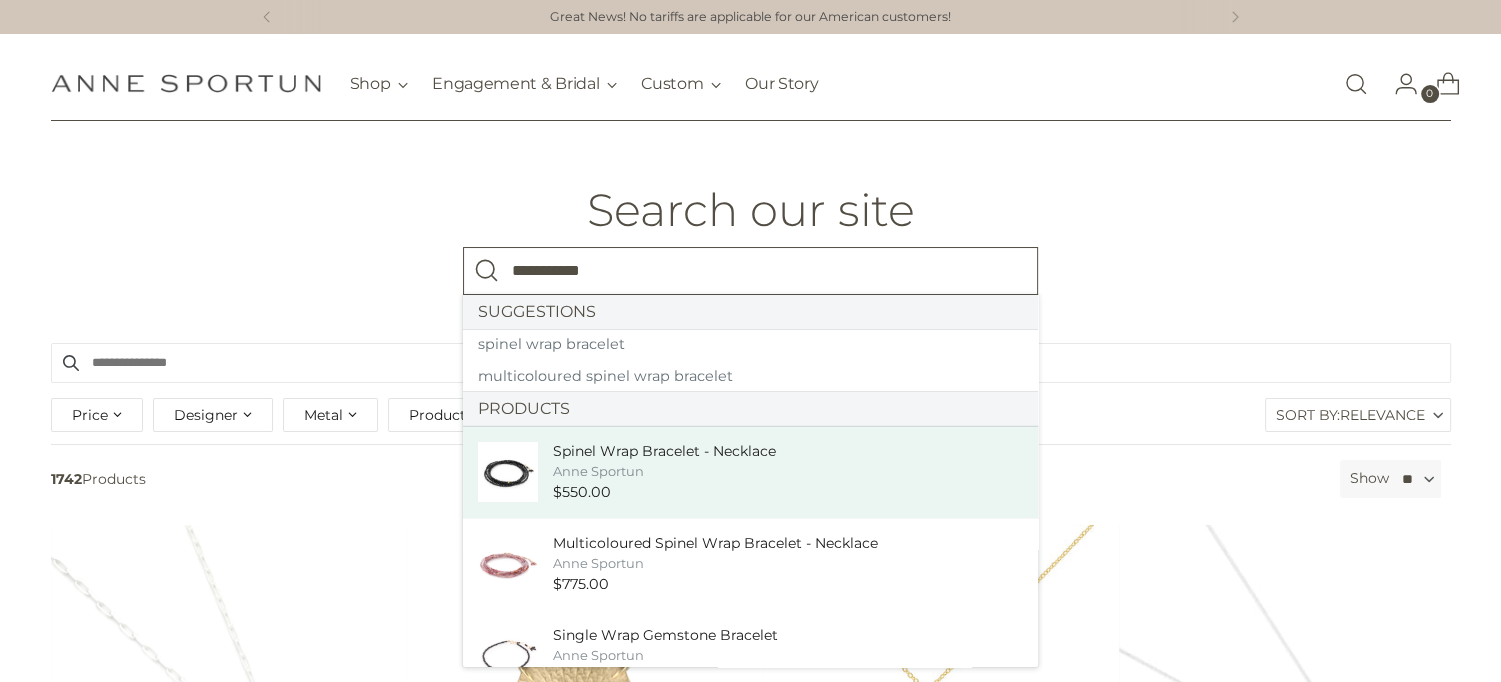 click on "Anne Sportun" at bounding box center [664, 471] 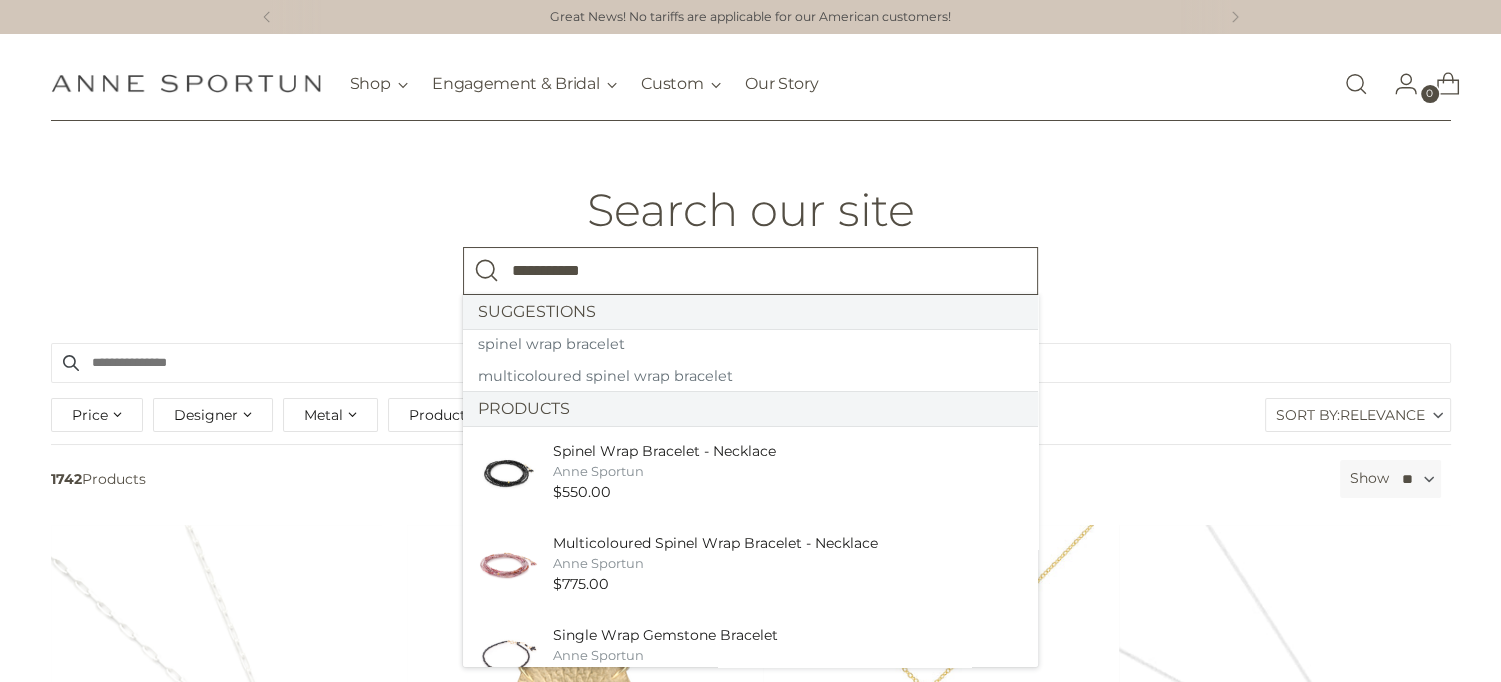 type on "**********" 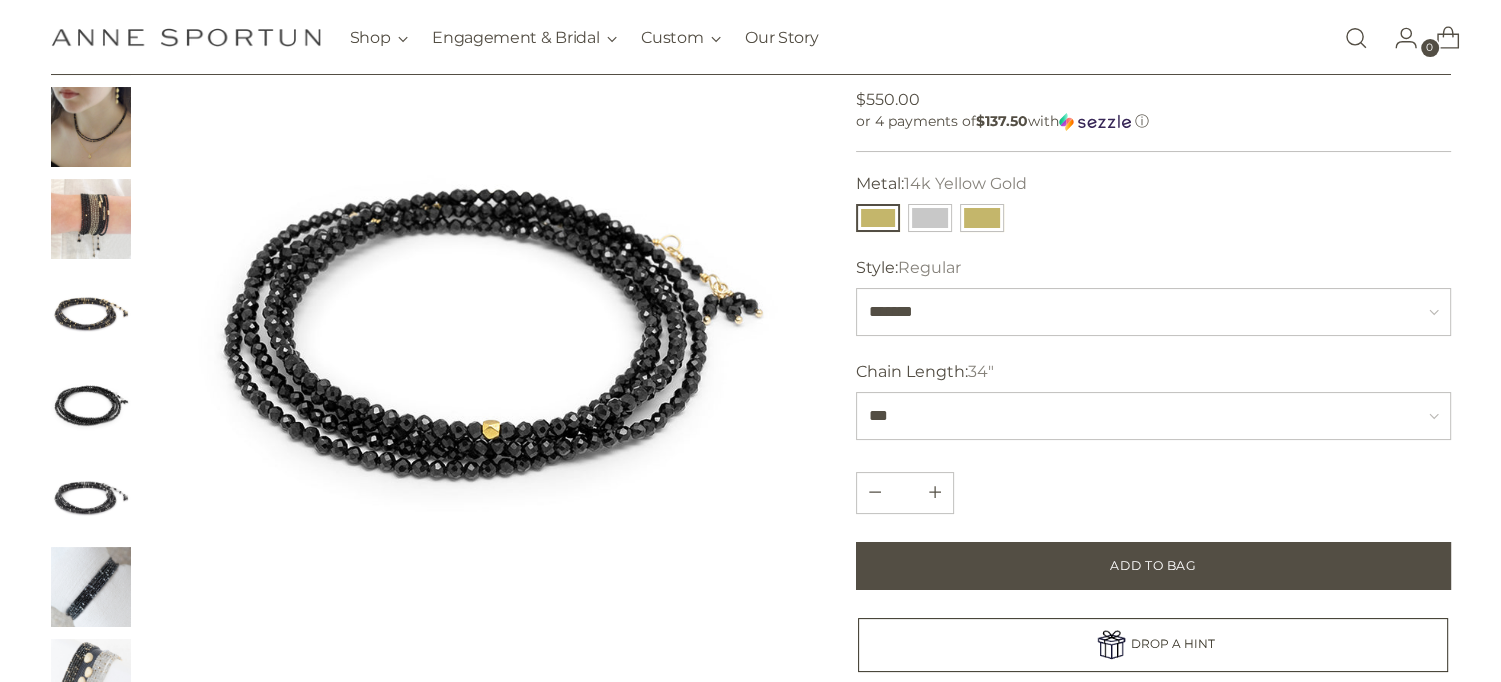 scroll, scrollTop: 0, scrollLeft: 0, axis: both 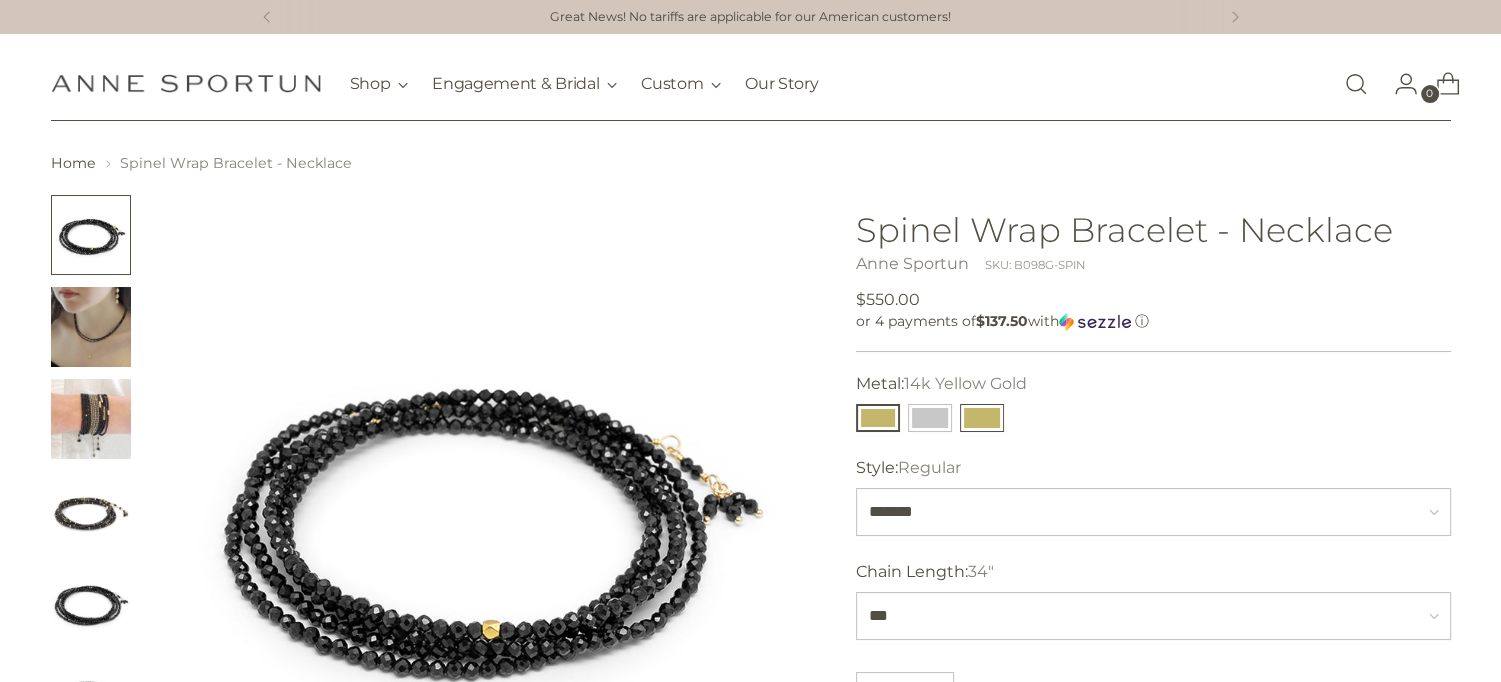 click at bounding box center (982, 418) 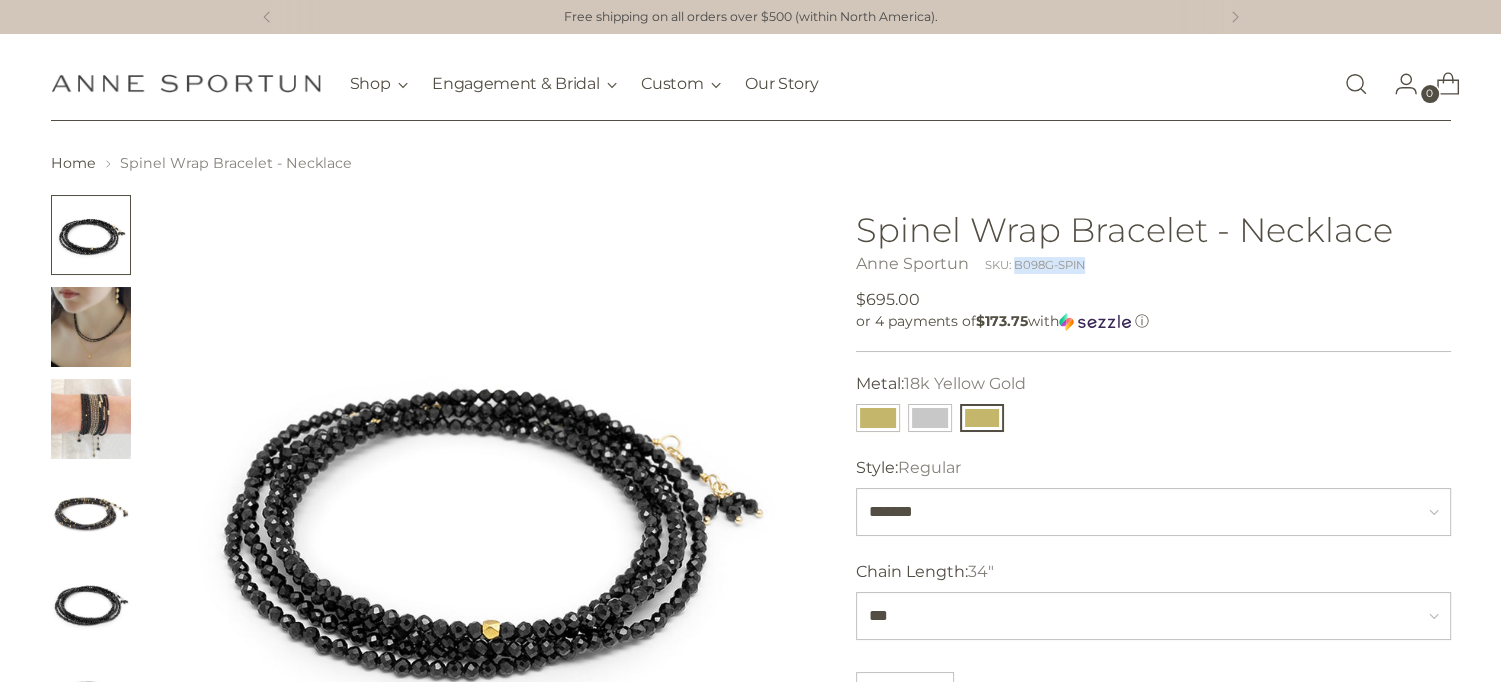 drag, startPoint x: 1015, startPoint y: 267, endPoint x: 1097, endPoint y: 266, distance: 82.006096 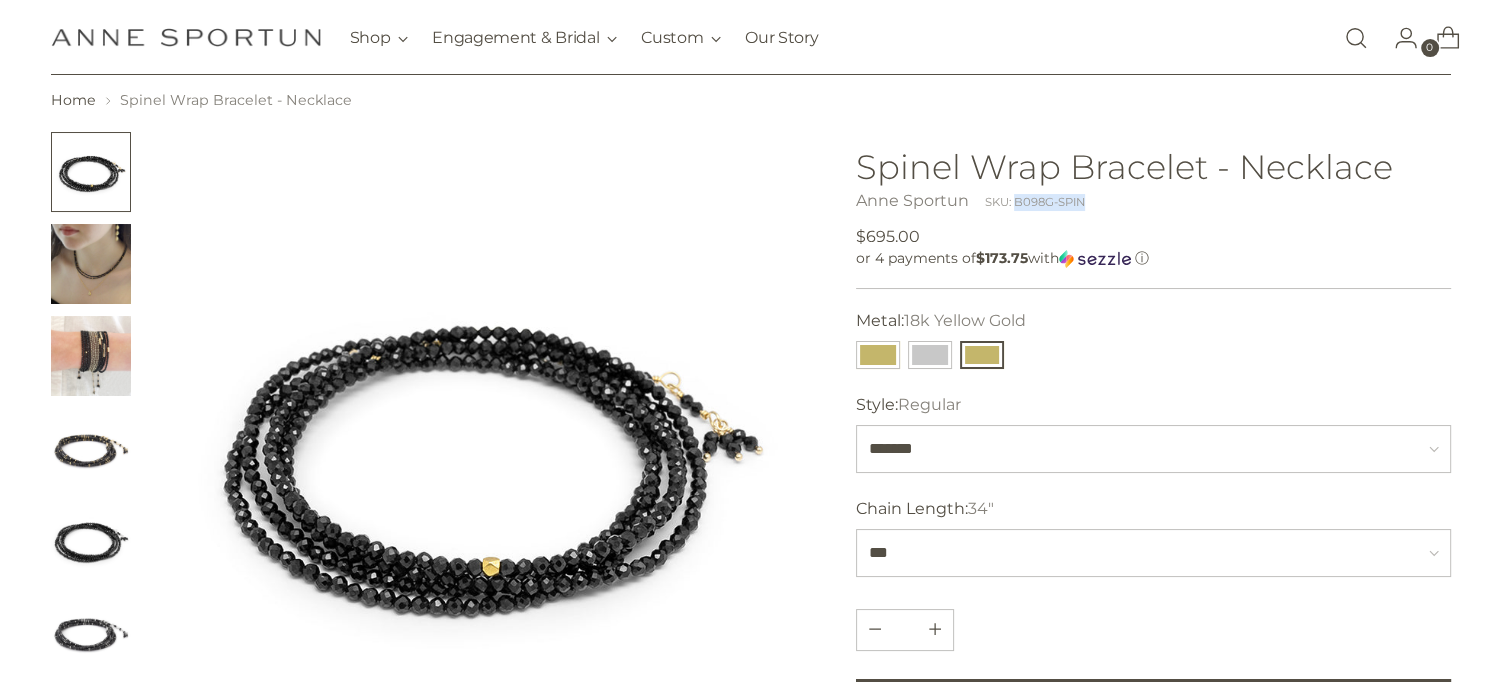 scroll, scrollTop: 0, scrollLeft: 0, axis: both 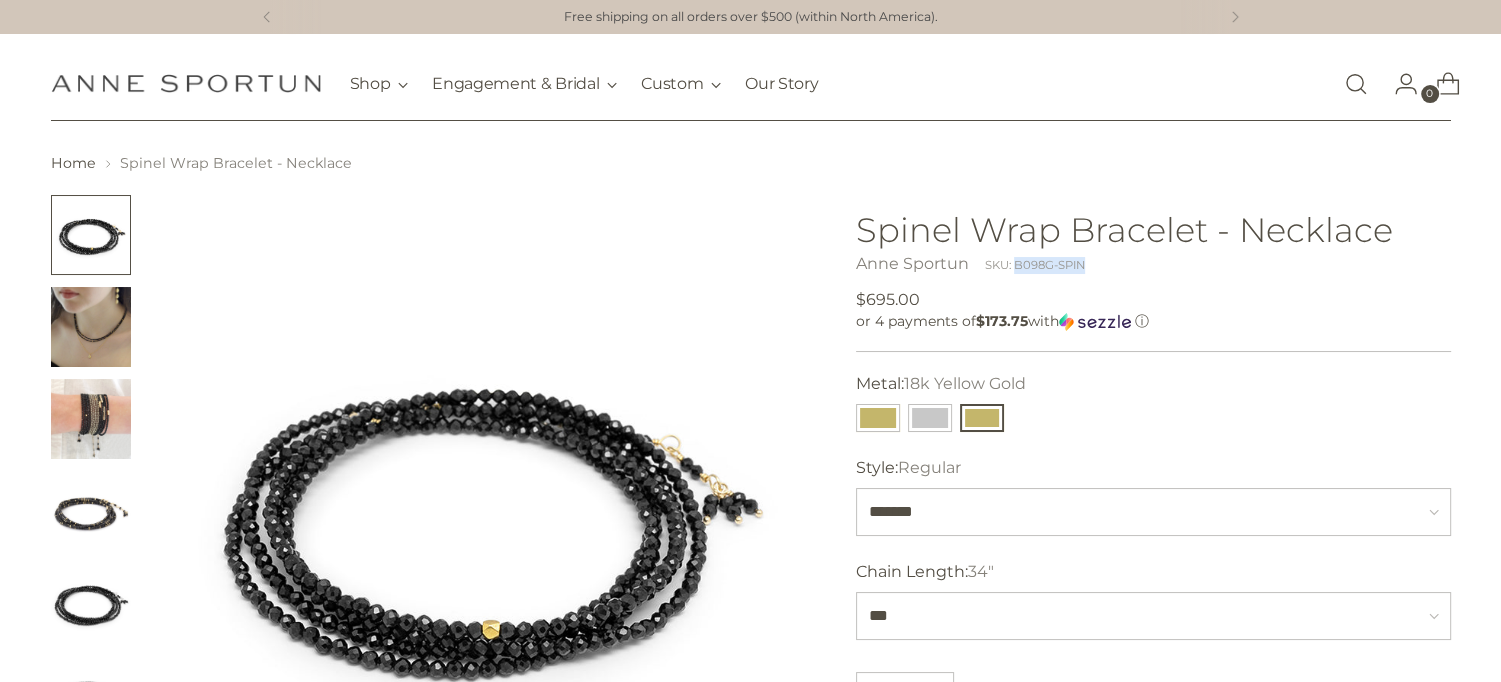 click at bounding box center [1356, 84] 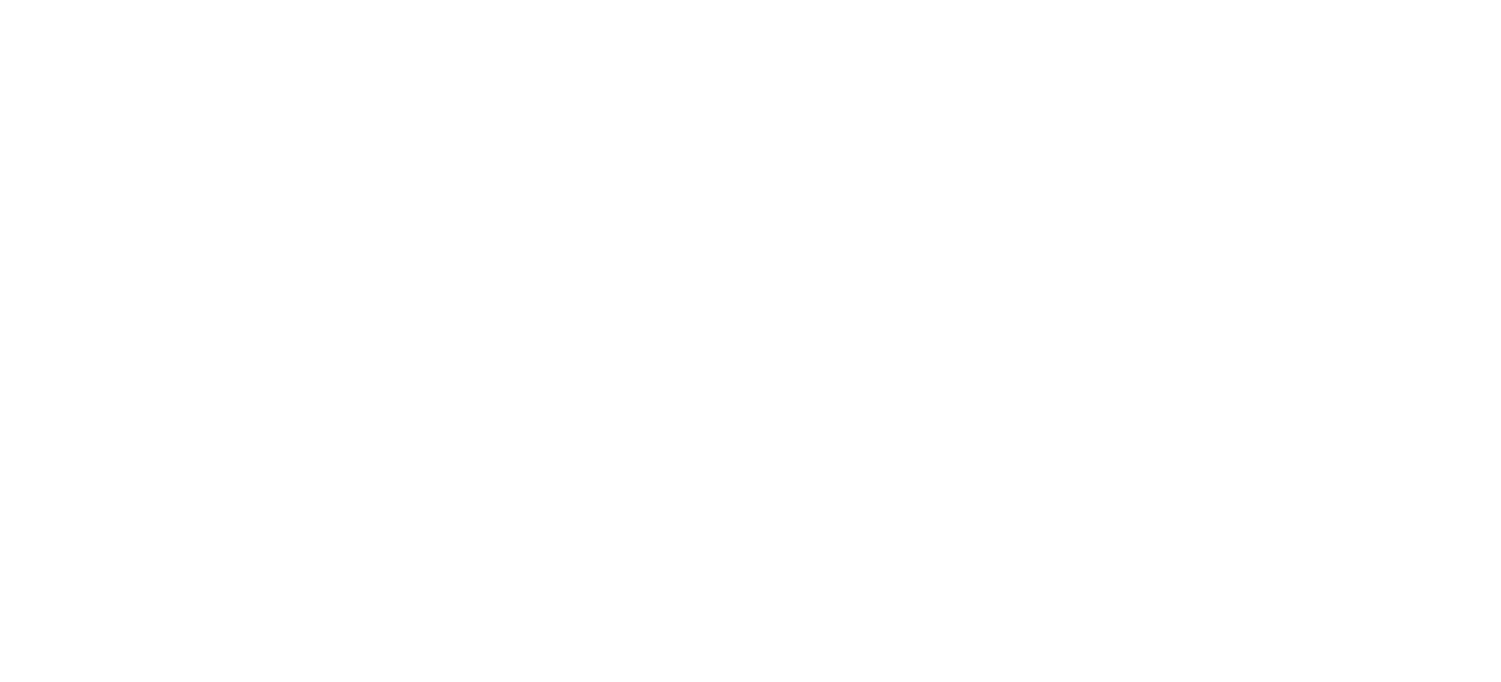 scroll, scrollTop: 0, scrollLeft: 0, axis: both 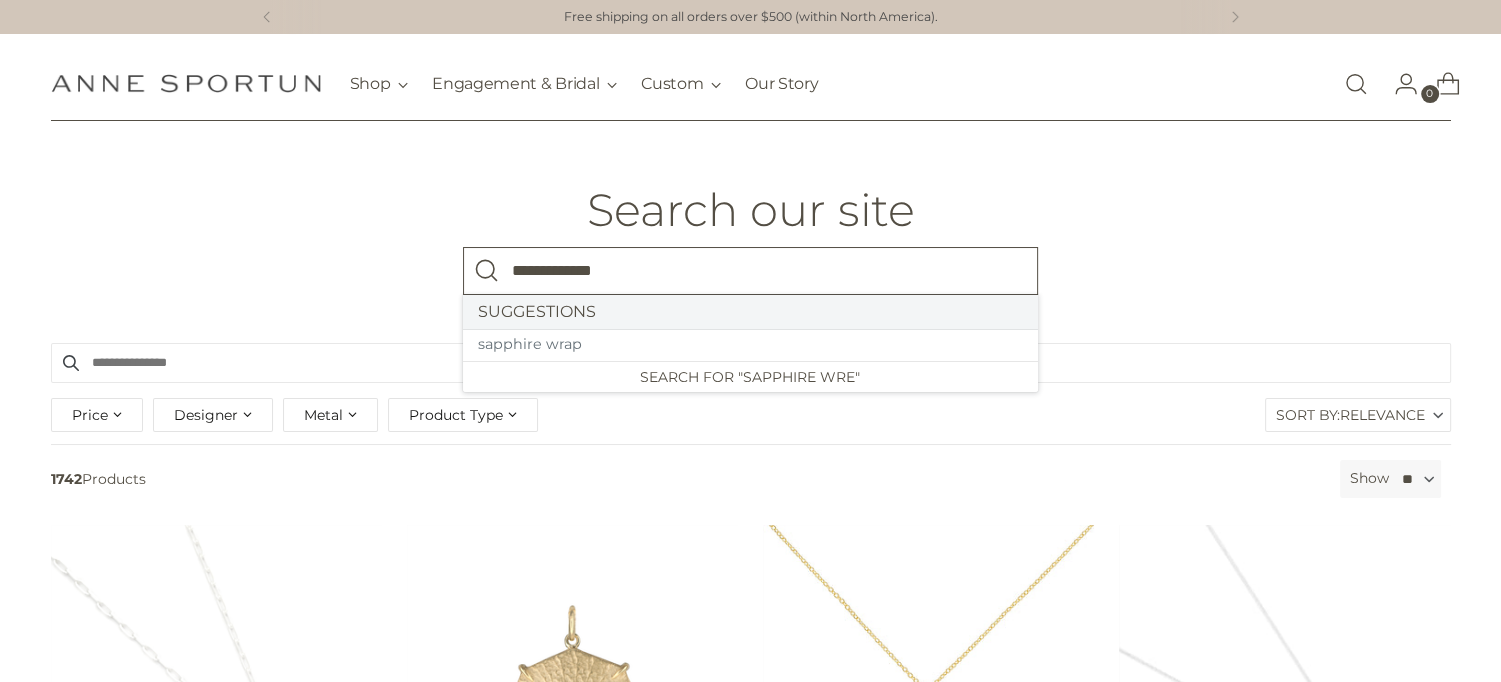 type on "**********" 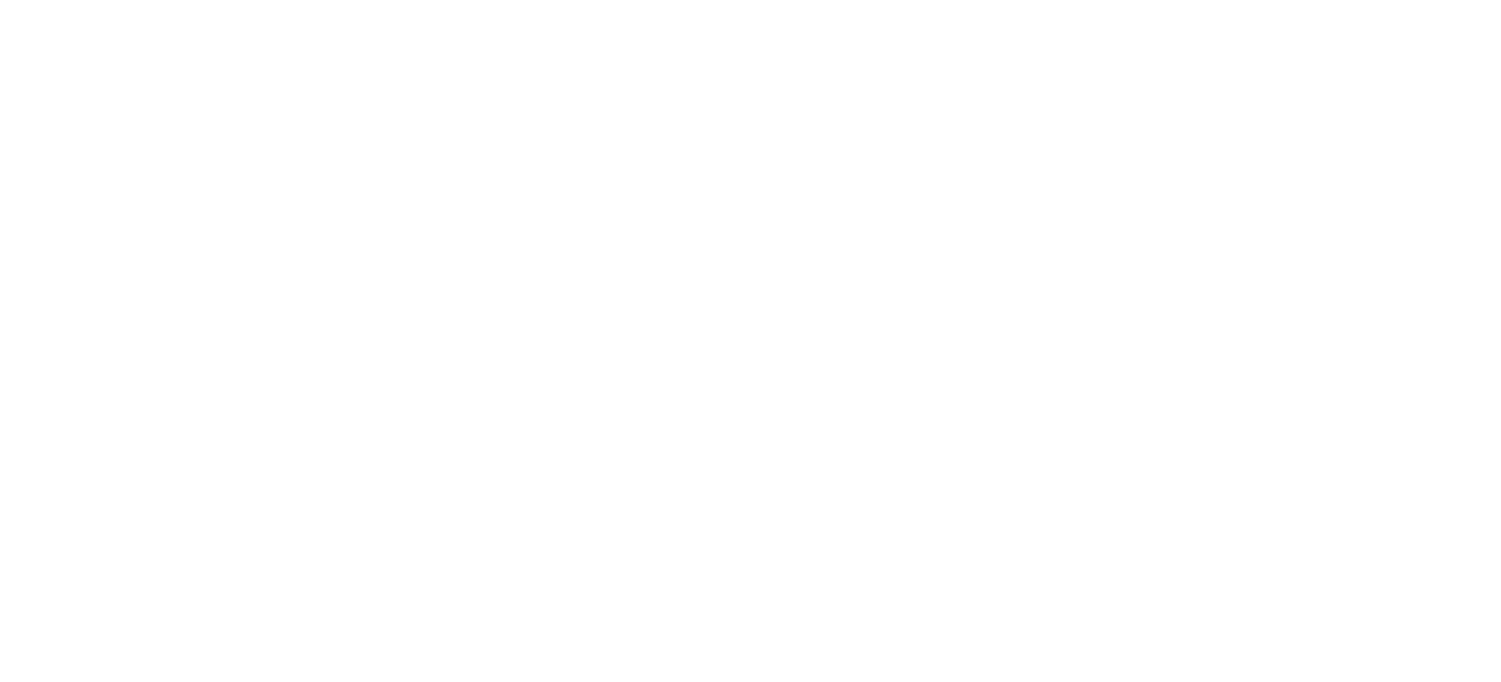scroll, scrollTop: 0, scrollLeft: 0, axis: both 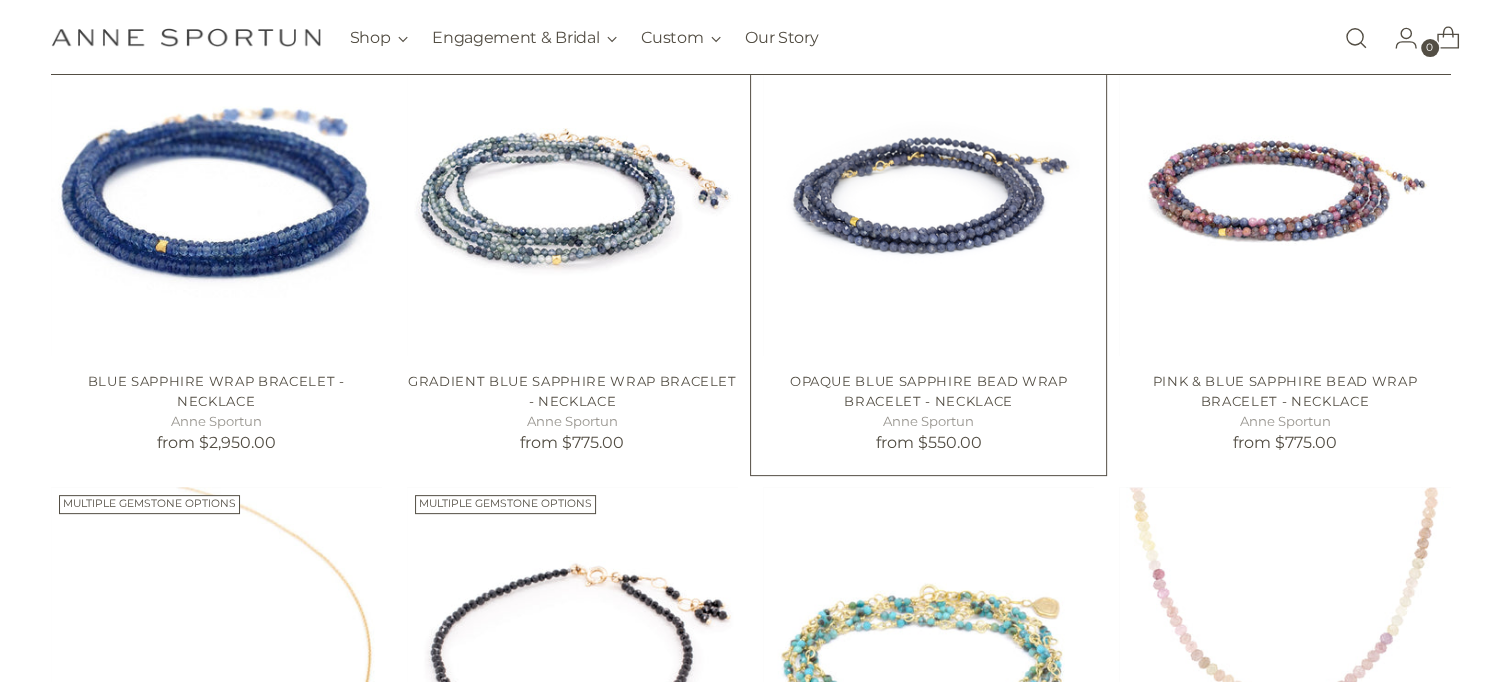 click at bounding box center [0, 0] 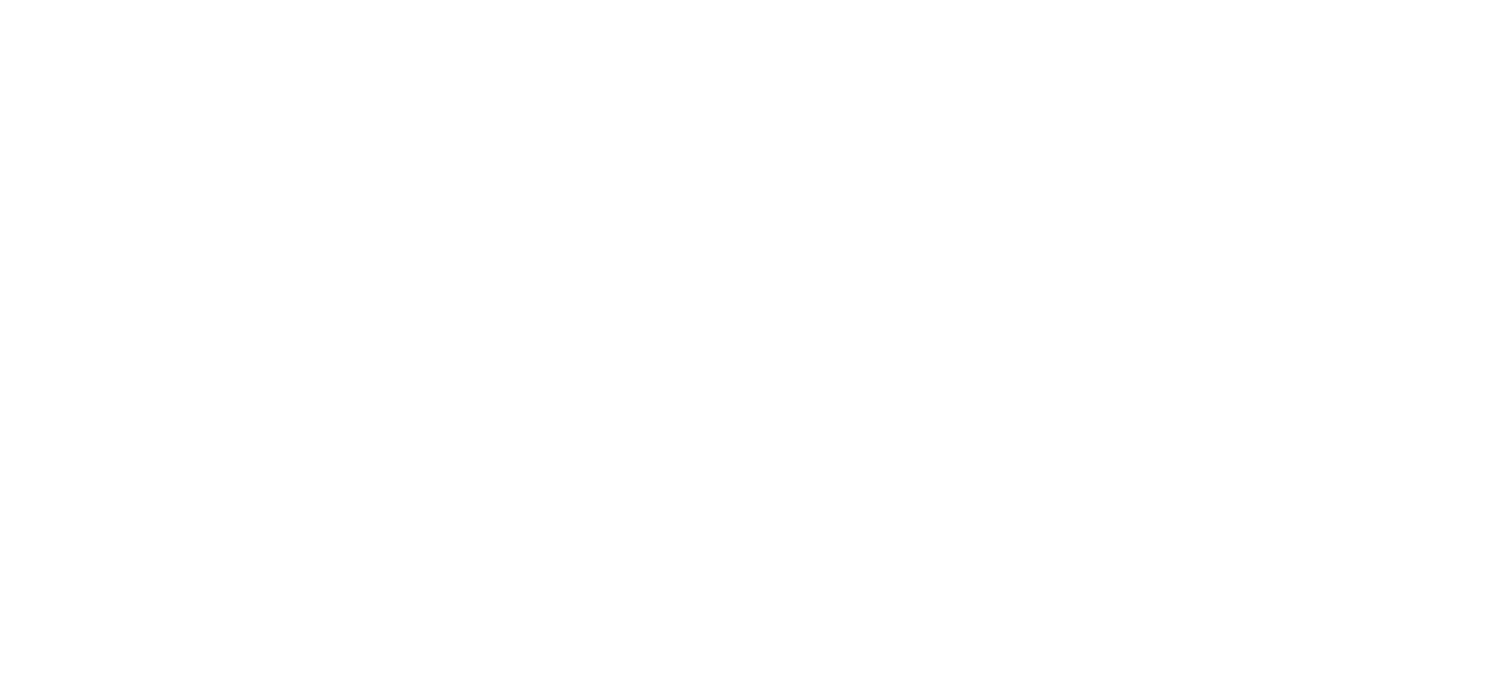 scroll, scrollTop: 0, scrollLeft: 0, axis: both 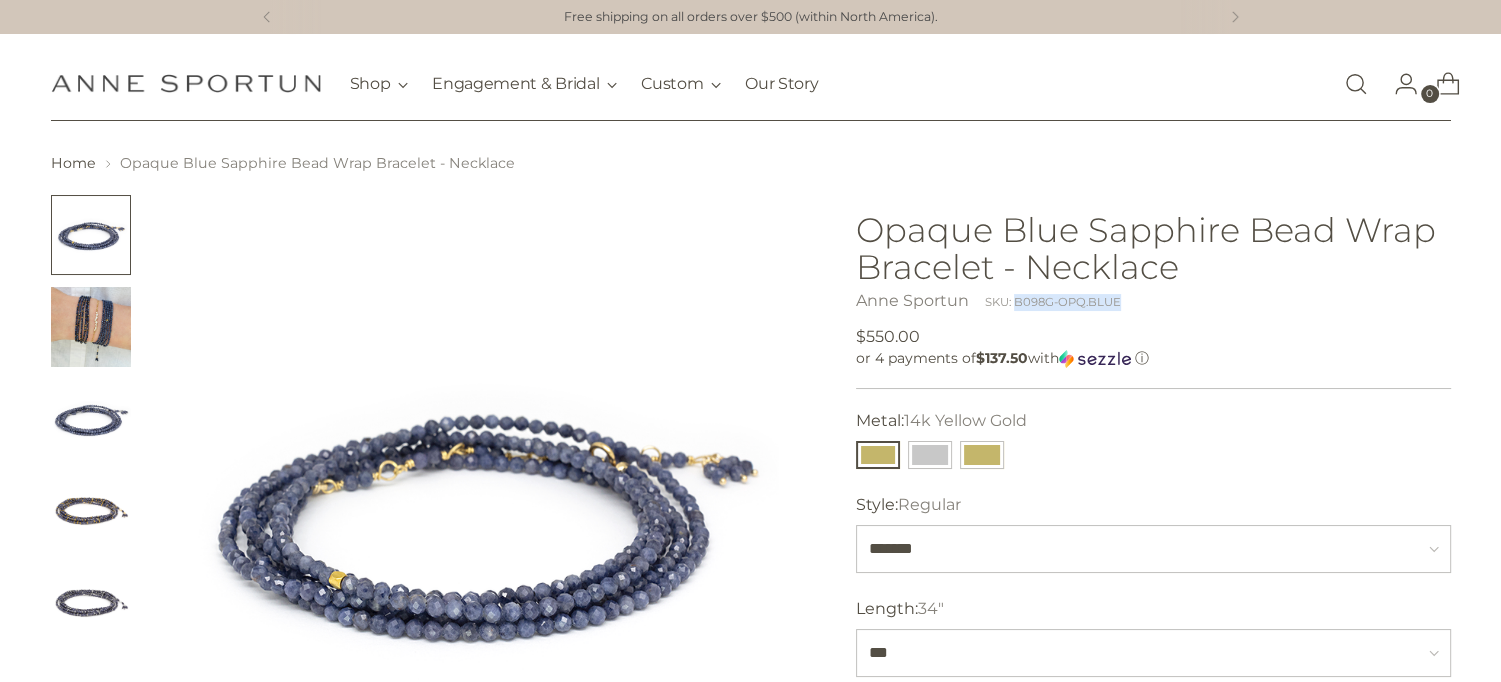 drag, startPoint x: 1016, startPoint y: 298, endPoint x: 1128, endPoint y: 304, distance: 112.1606 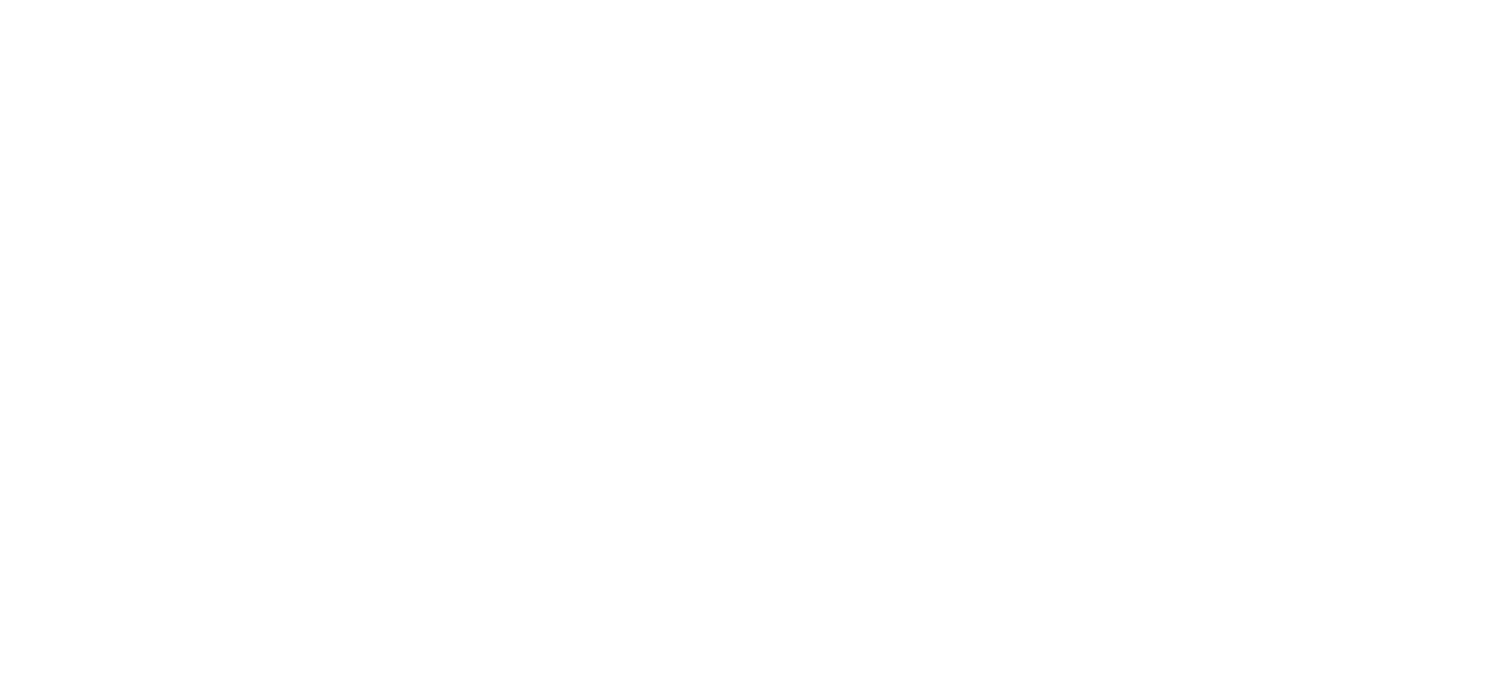scroll, scrollTop: 0, scrollLeft: 0, axis: both 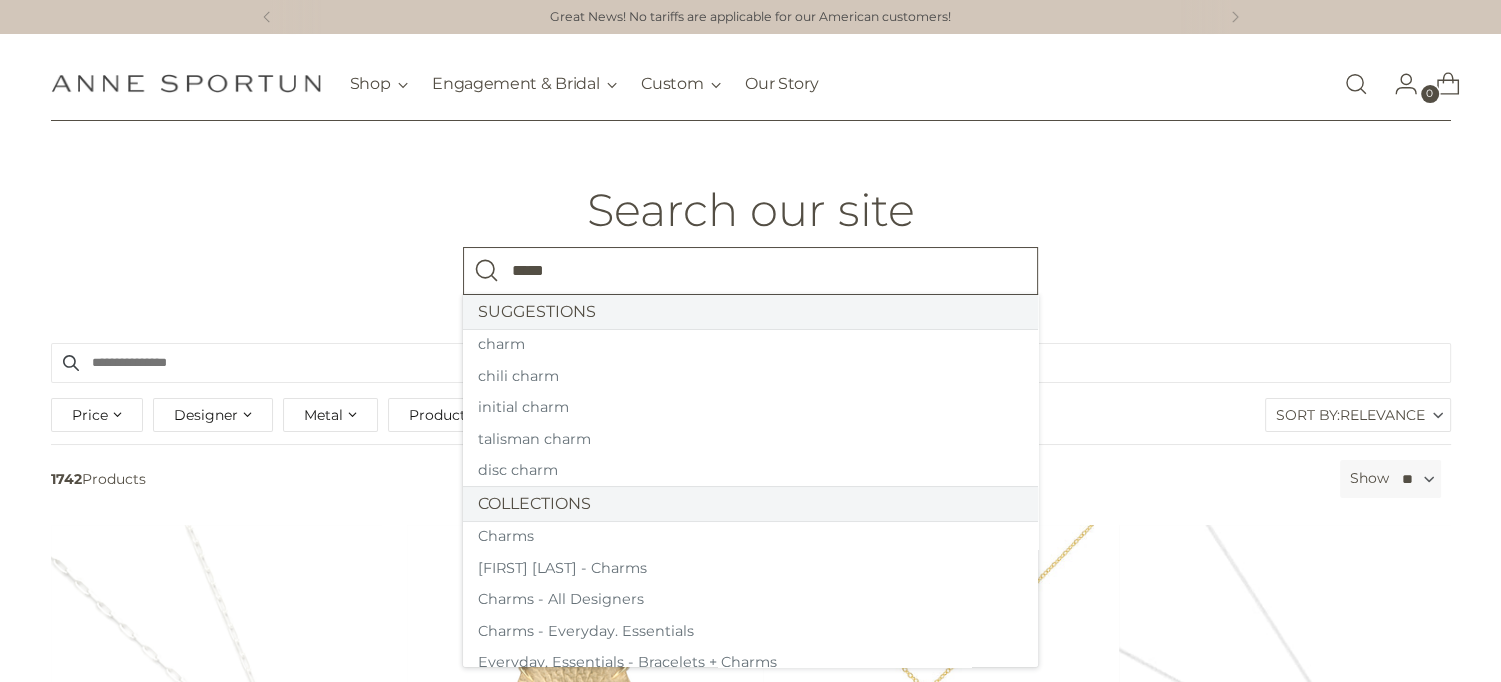 type on "*****" 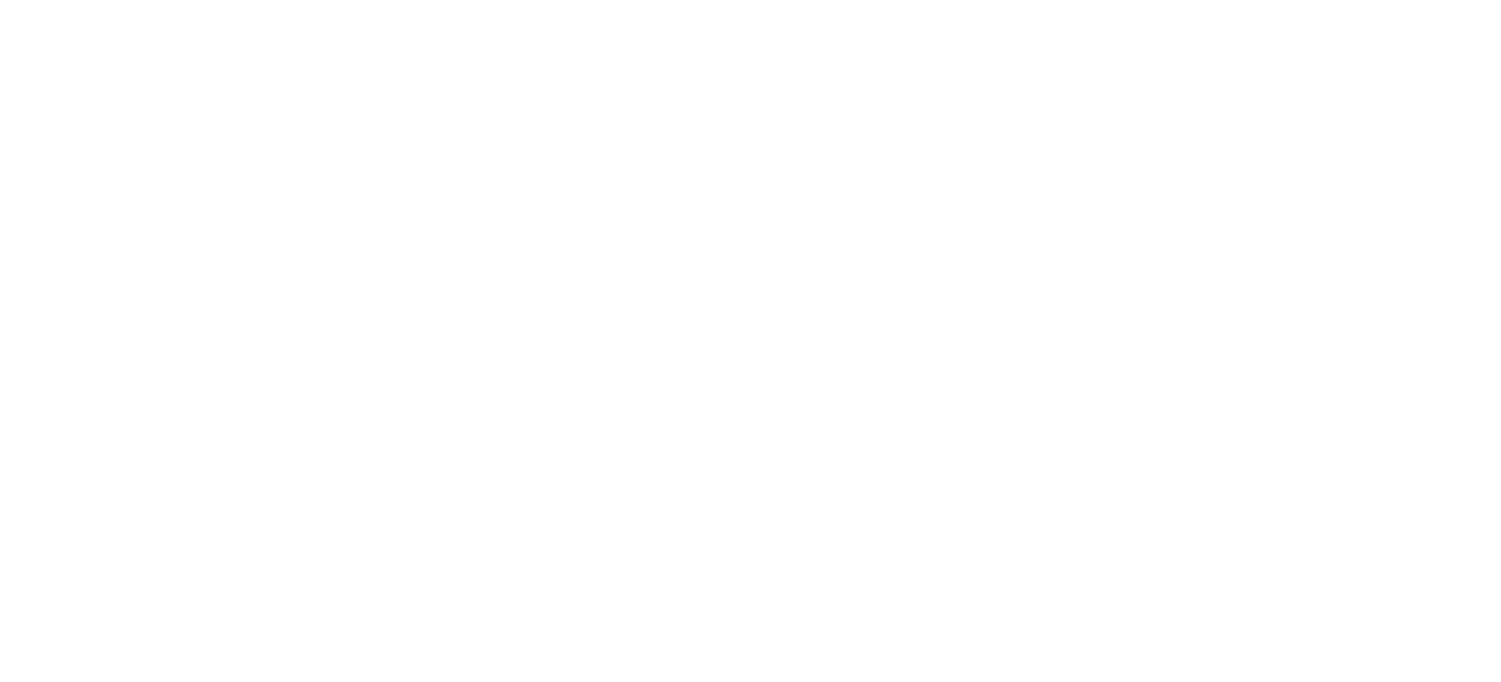 scroll, scrollTop: 0, scrollLeft: 0, axis: both 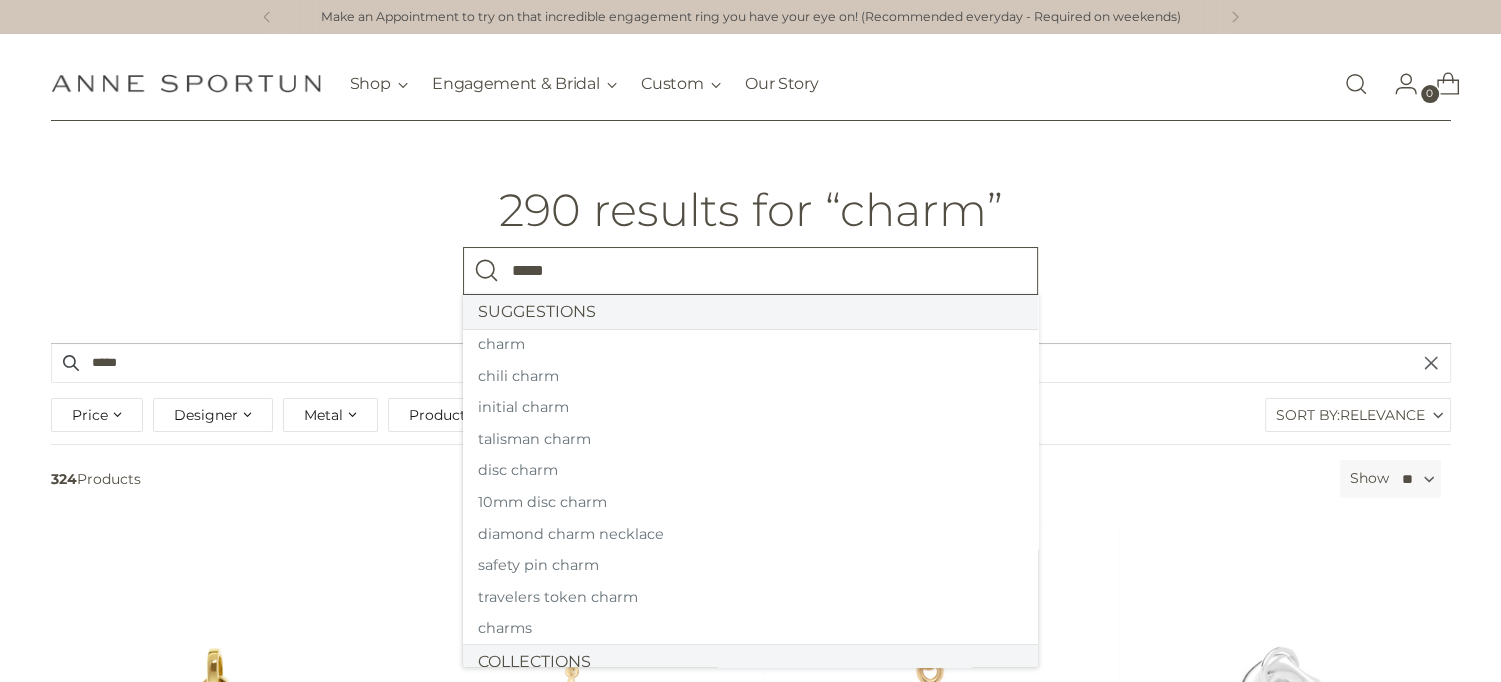 click on "*****" at bounding box center (750, 271) 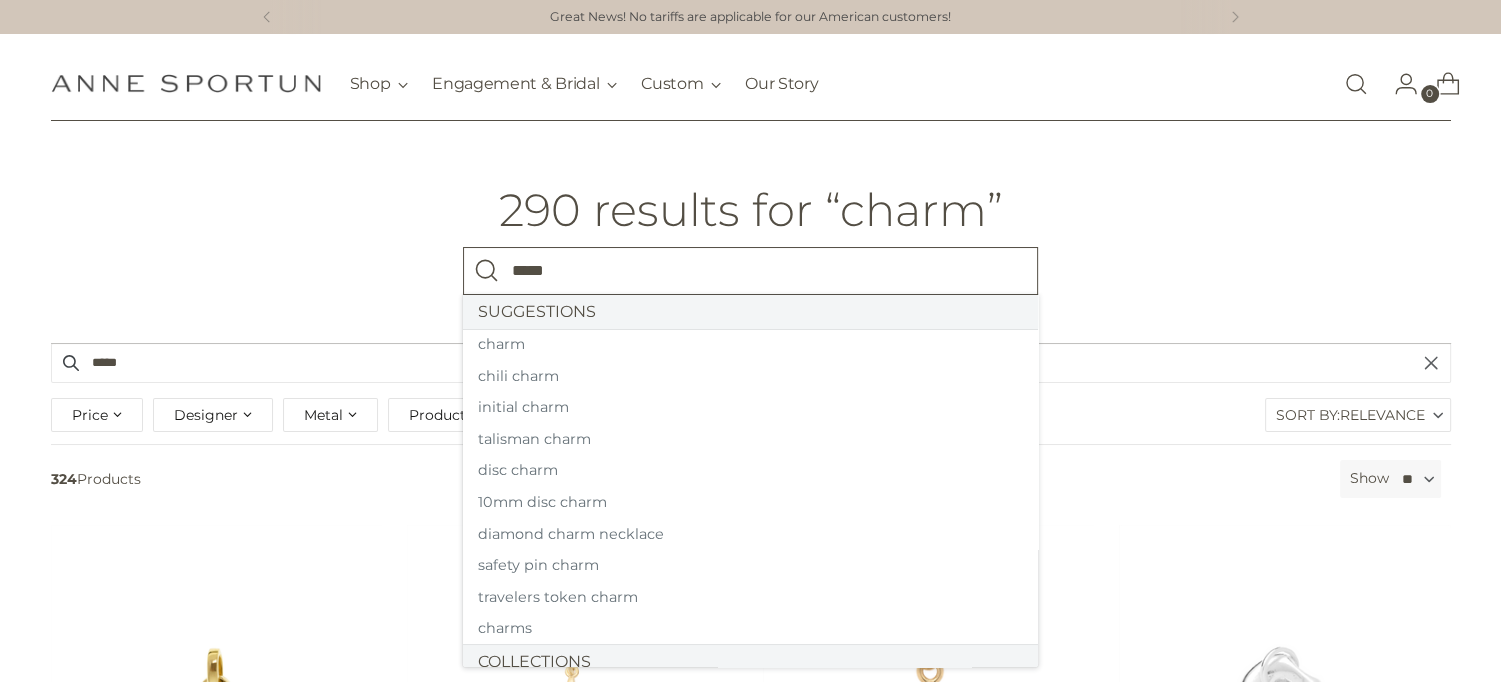 click on "*****" at bounding box center [750, 271] 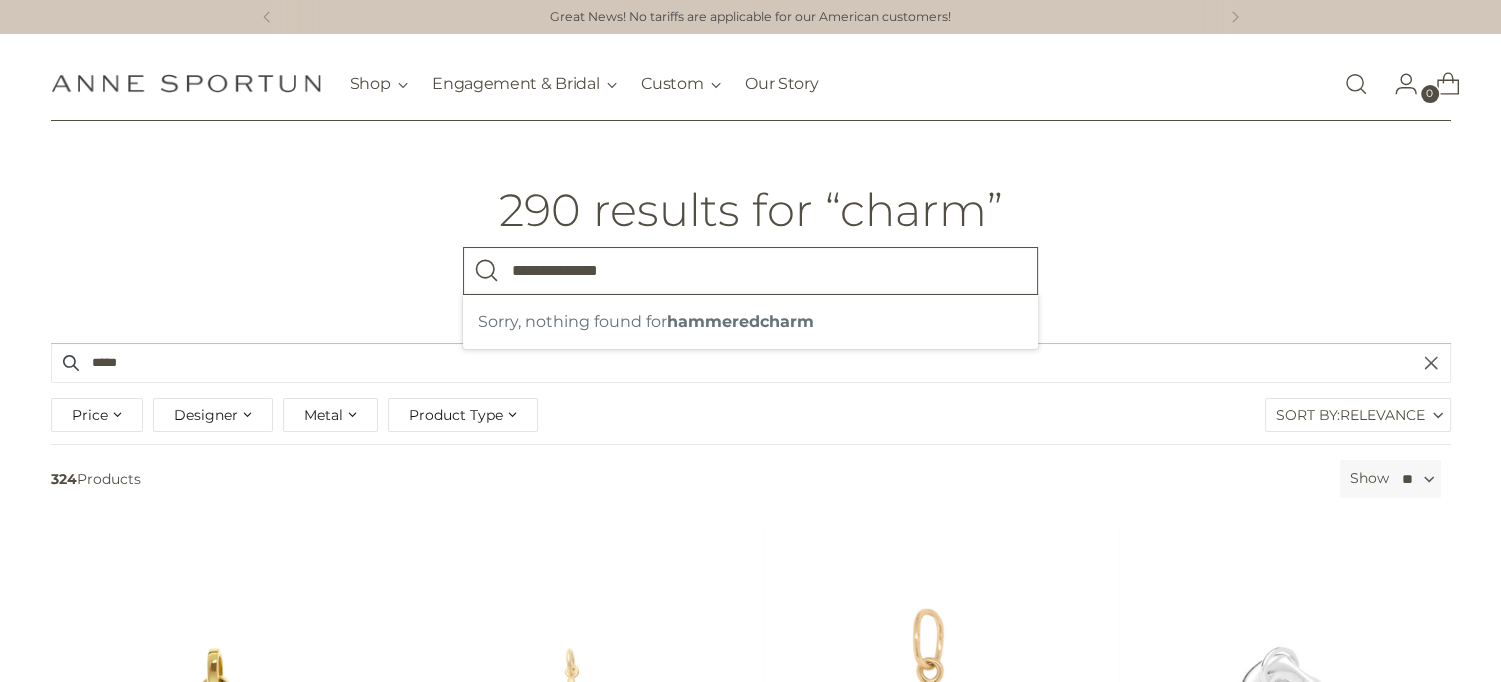 type on "**********" 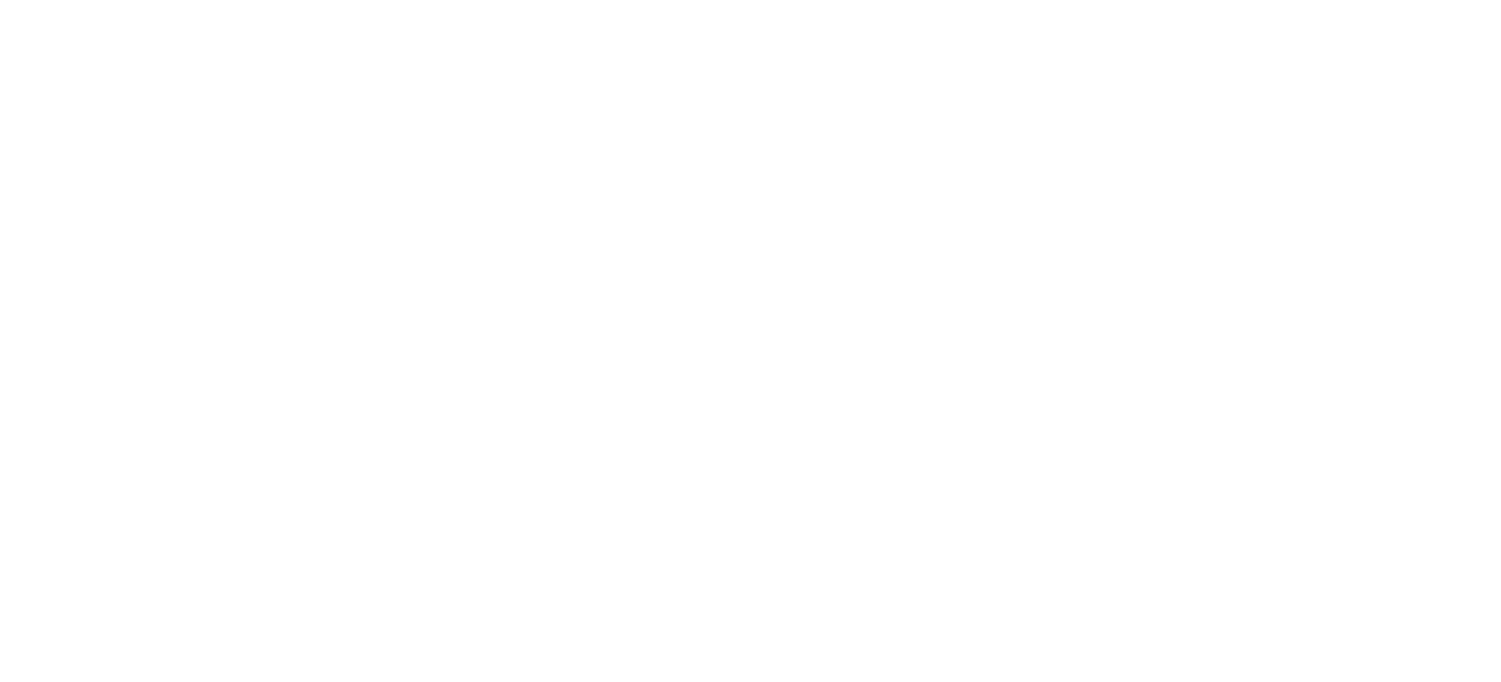 scroll, scrollTop: 0, scrollLeft: 0, axis: both 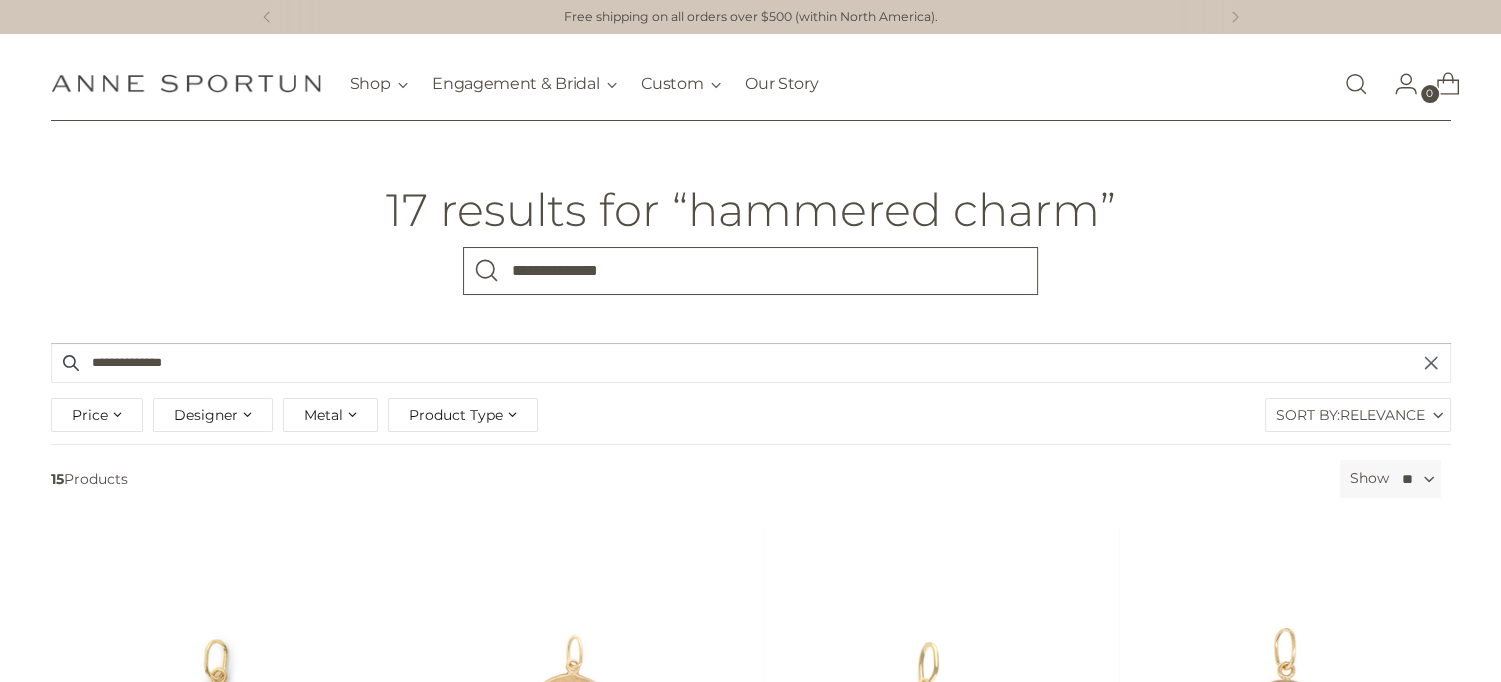 drag, startPoint x: 622, startPoint y: 267, endPoint x: 491, endPoint y: 263, distance: 131.06105 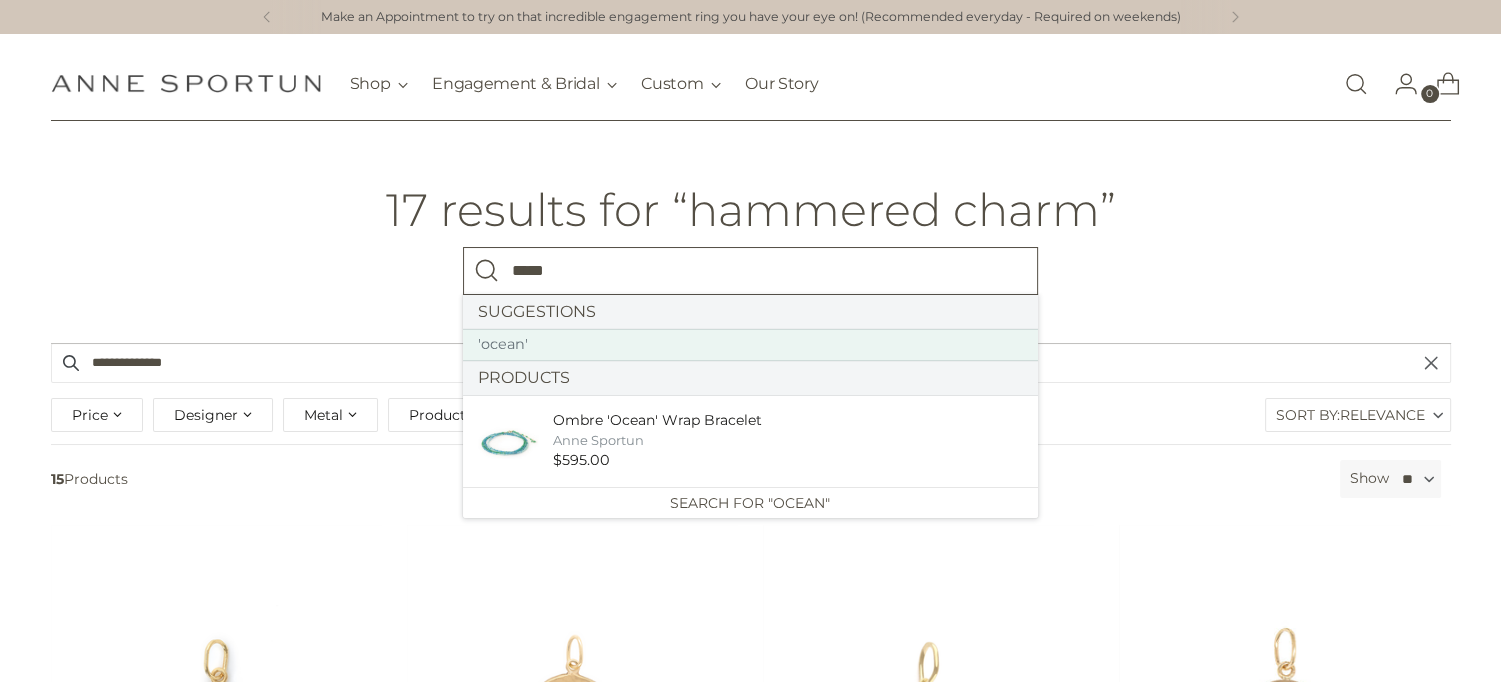 click on "'ocean'" at bounding box center (750, 345) 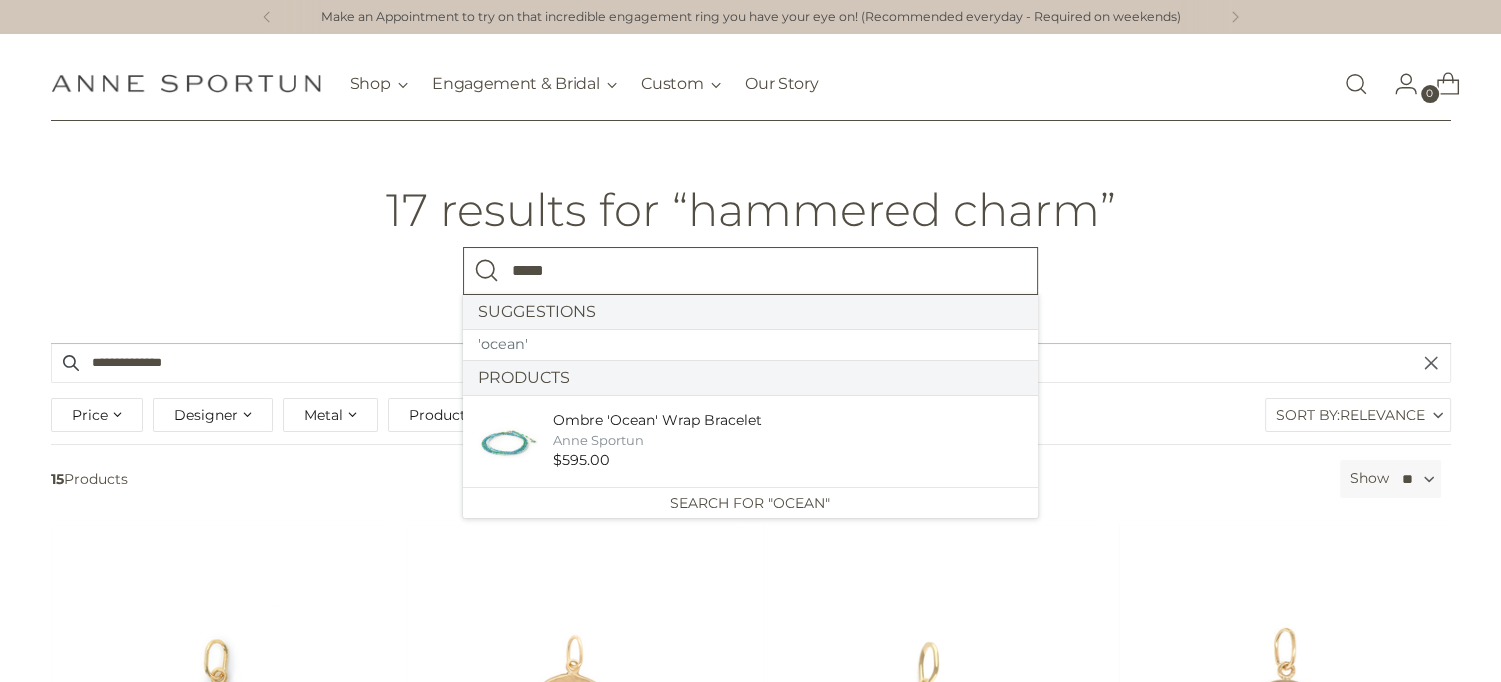 type on "*****" 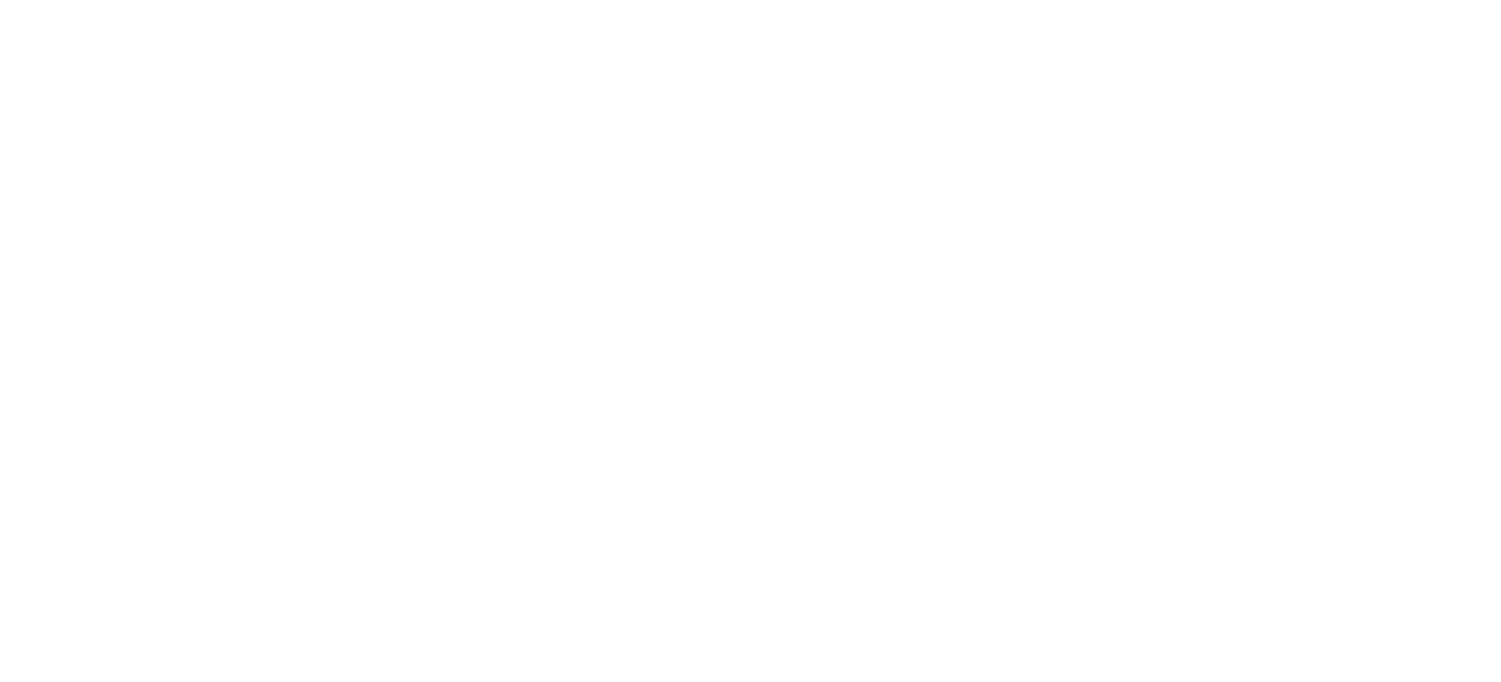 scroll, scrollTop: 0, scrollLeft: 0, axis: both 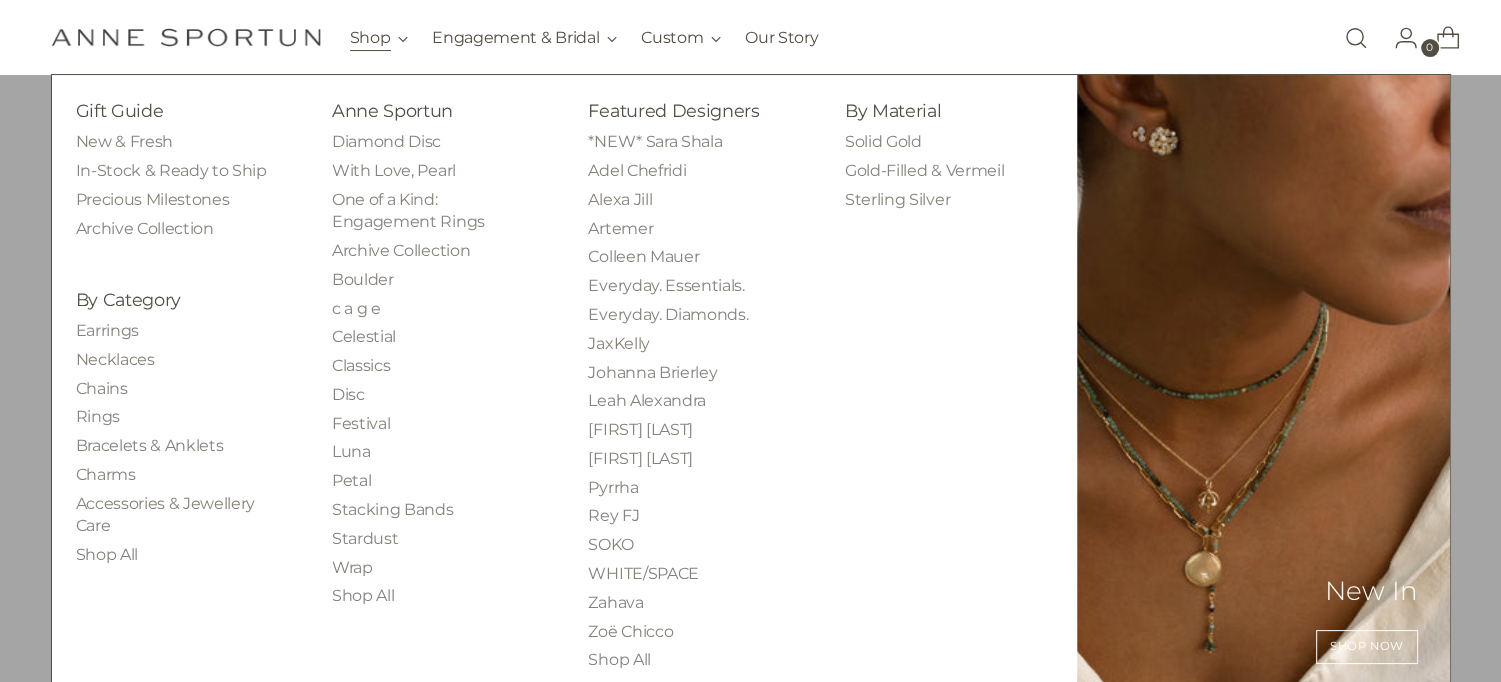 click on "Shop" at bounding box center (379, 38) 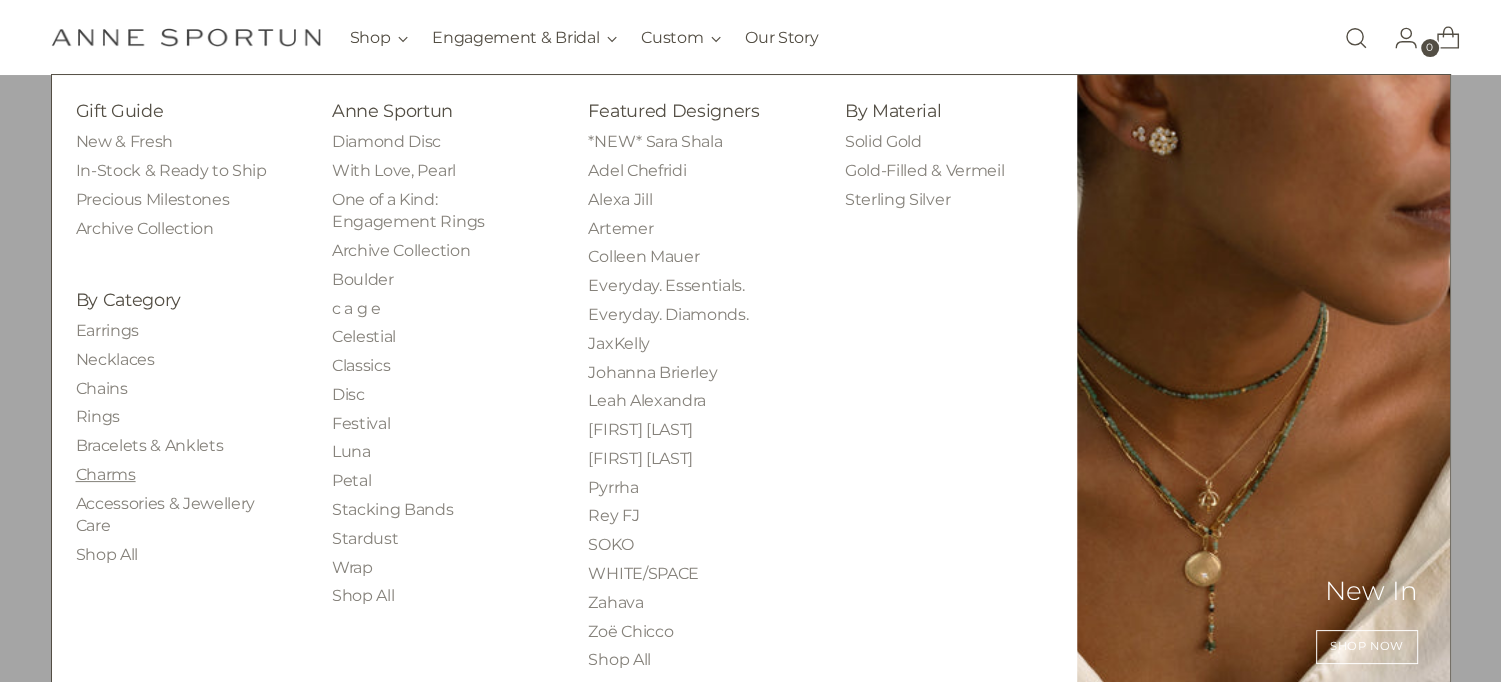 click on "Charms" at bounding box center (106, 474) 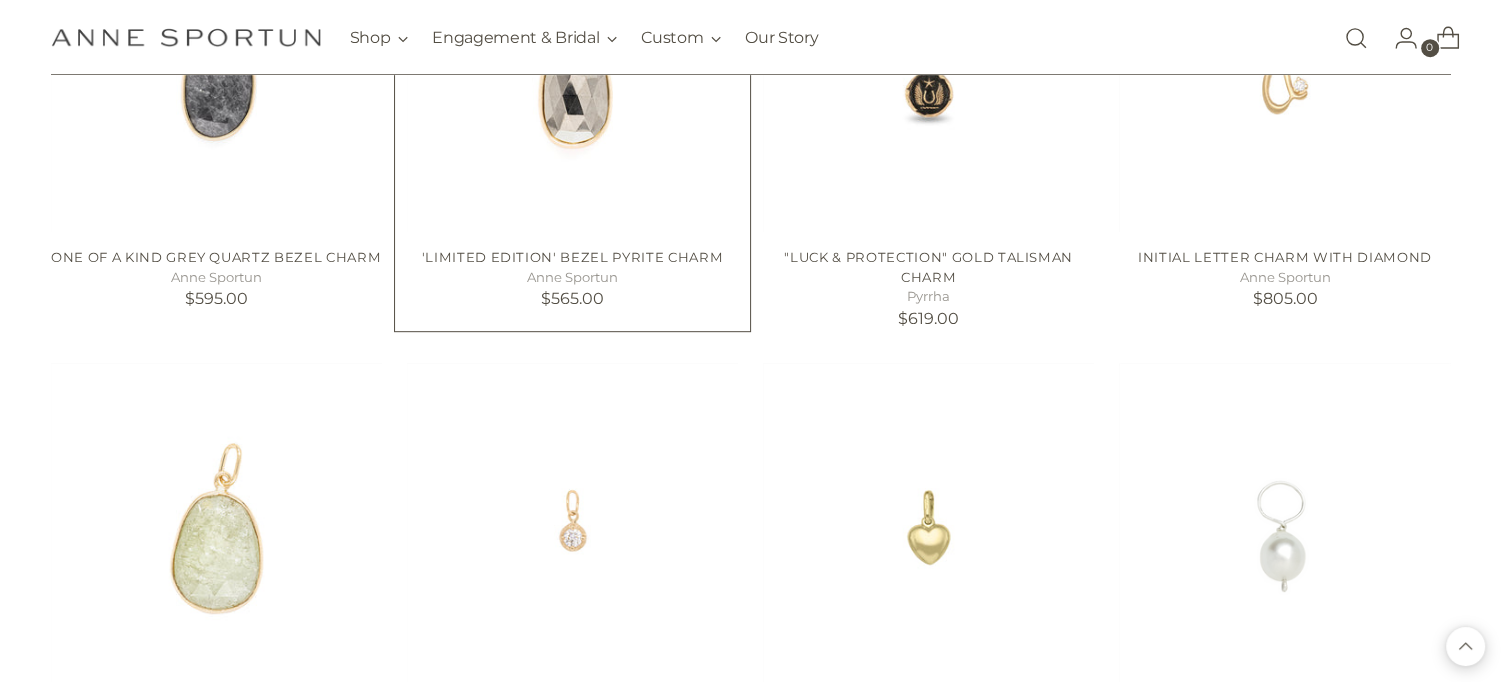 scroll, scrollTop: 1300, scrollLeft: 0, axis: vertical 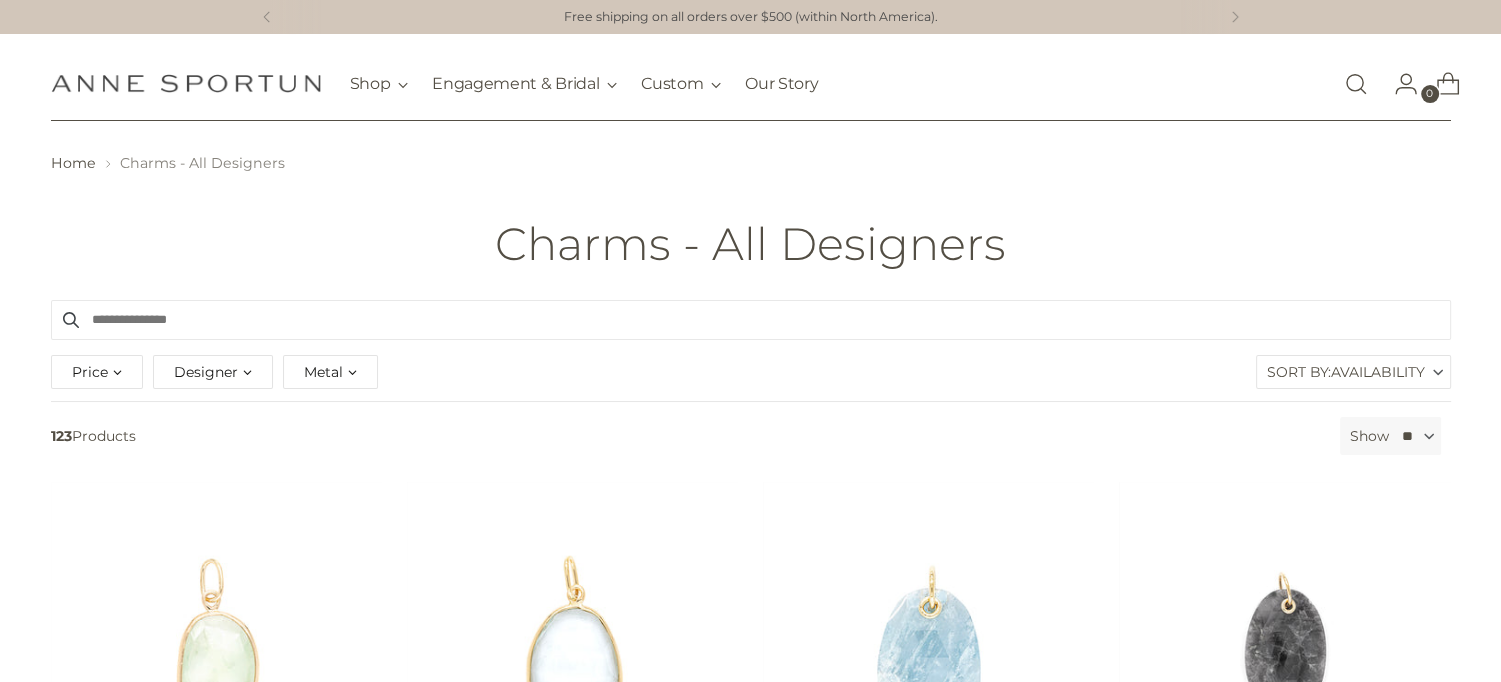 click at bounding box center (1356, 84) 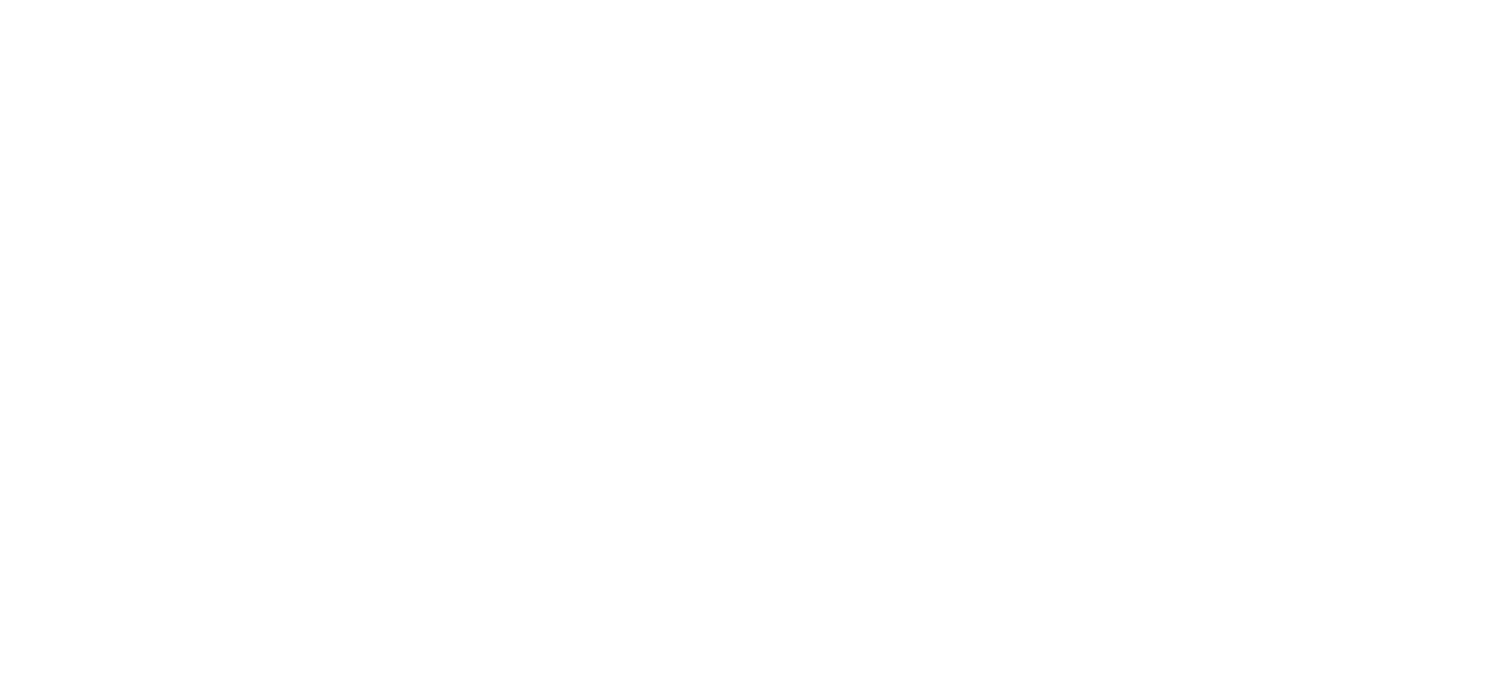 scroll, scrollTop: 0, scrollLeft: 0, axis: both 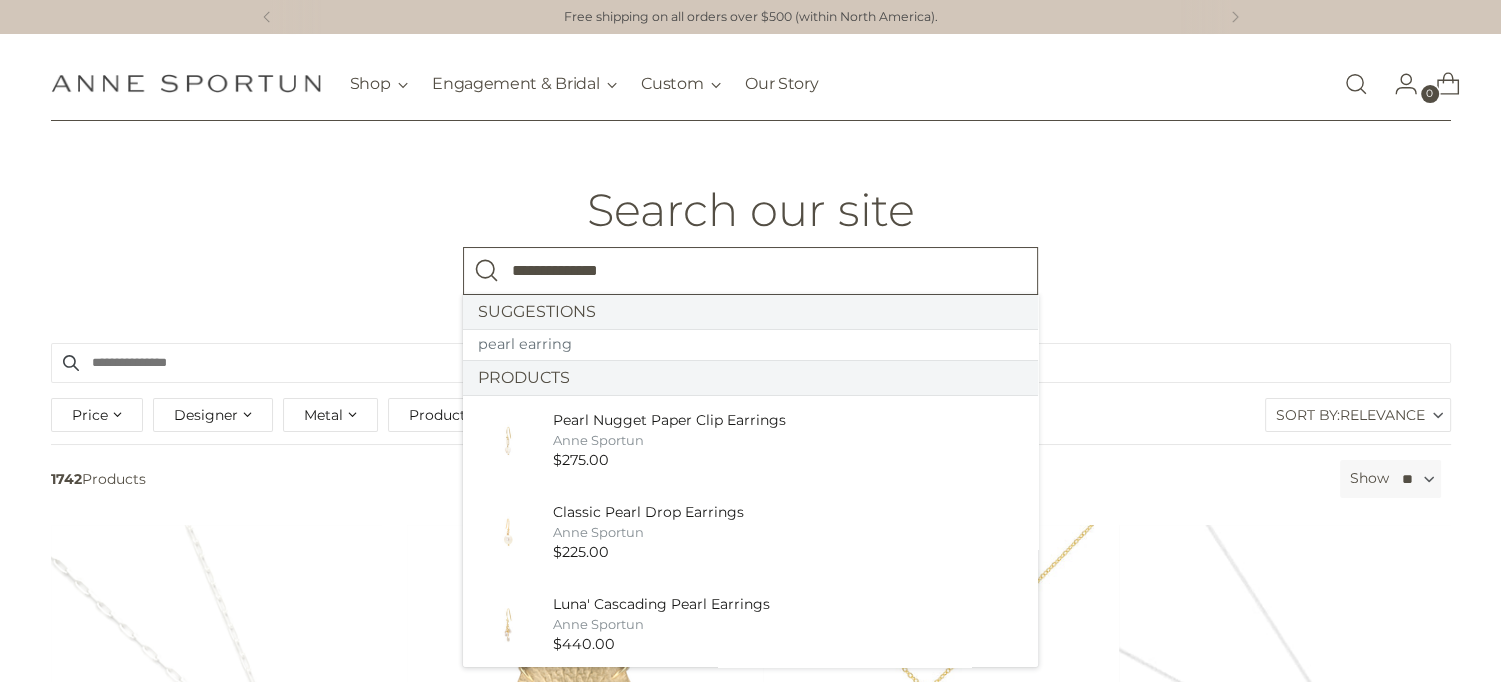 type on "**********" 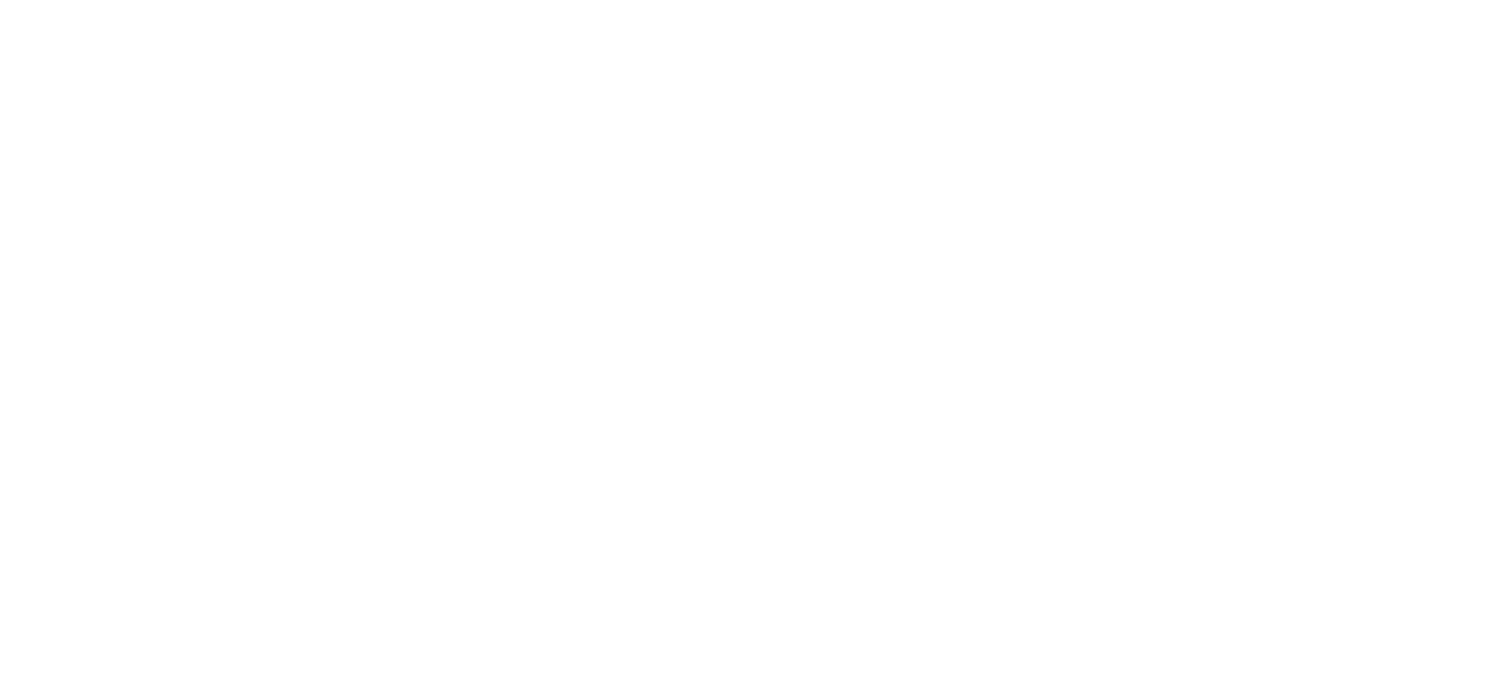 scroll, scrollTop: 0, scrollLeft: 0, axis: both 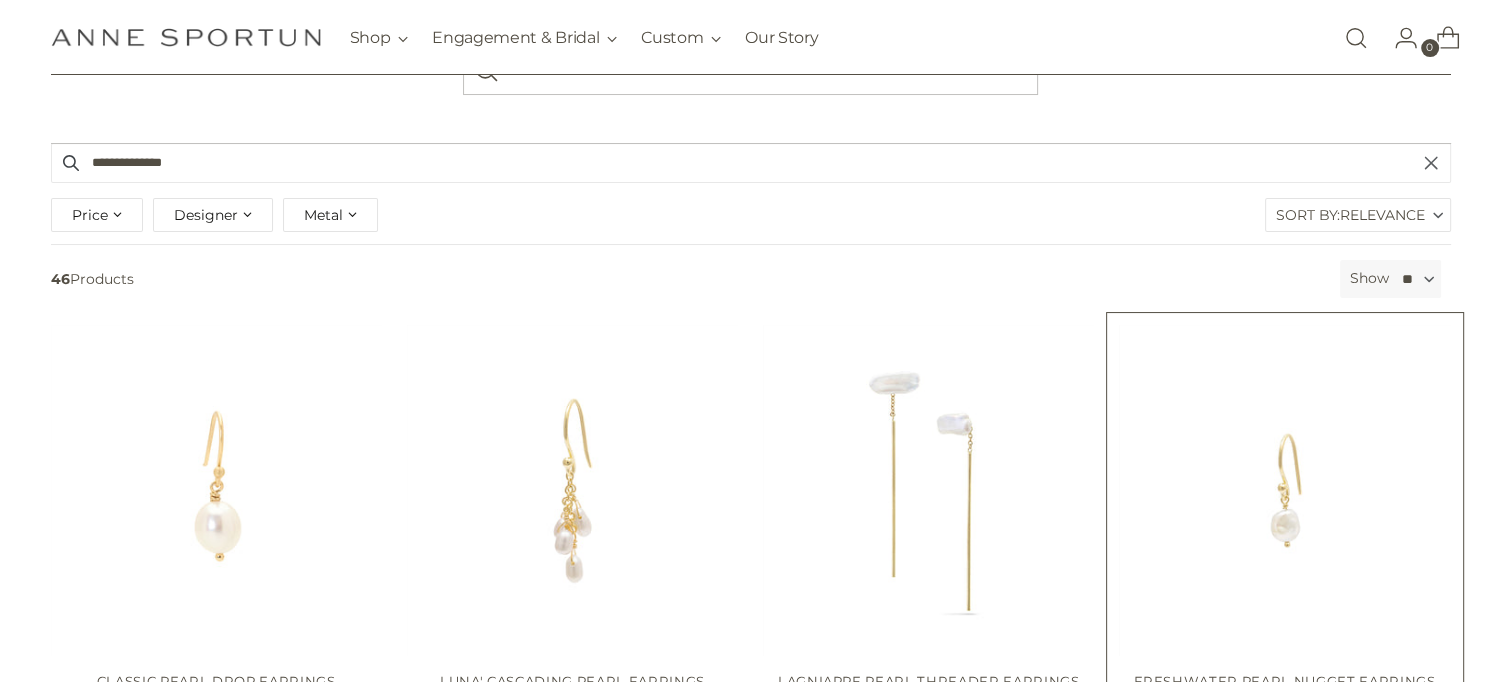 click at bounding box center [0, 0] 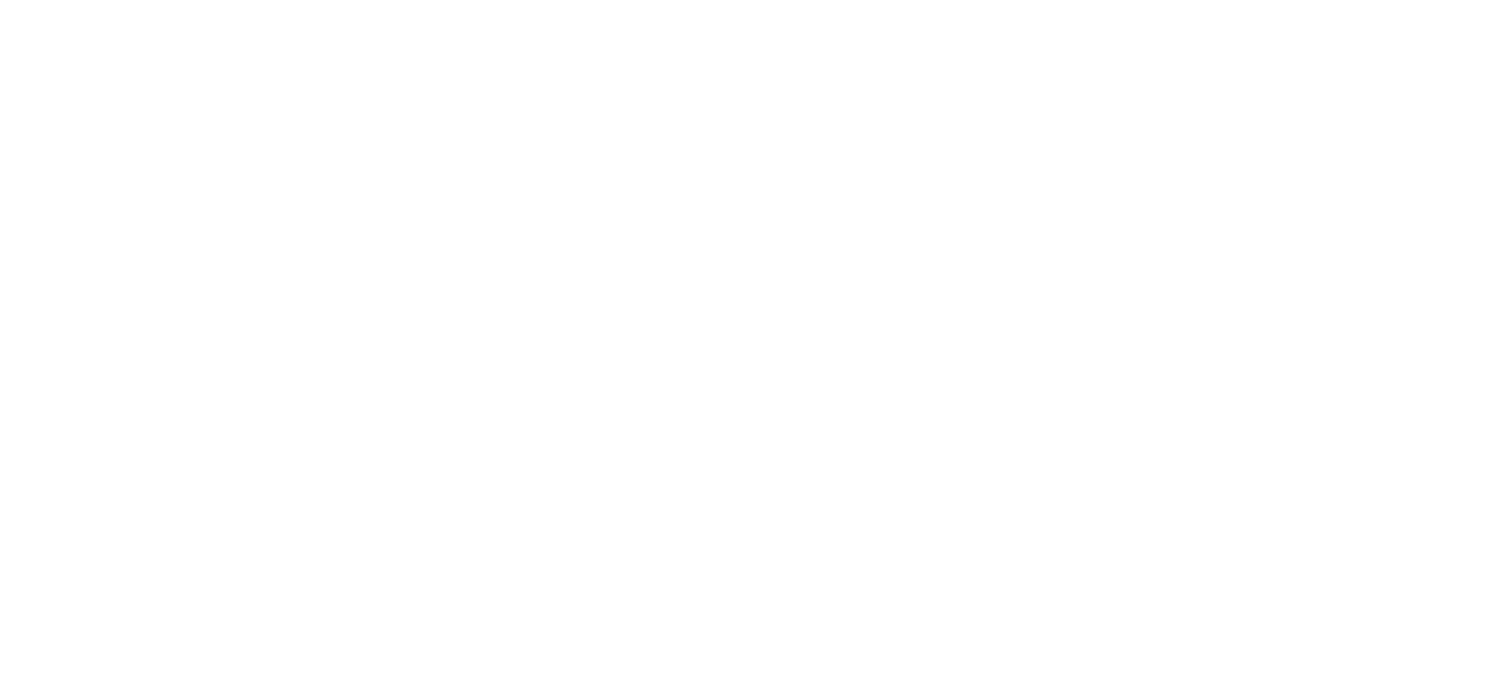 scroll, scrollTop: 0, scrollLeft: 0, axis: both 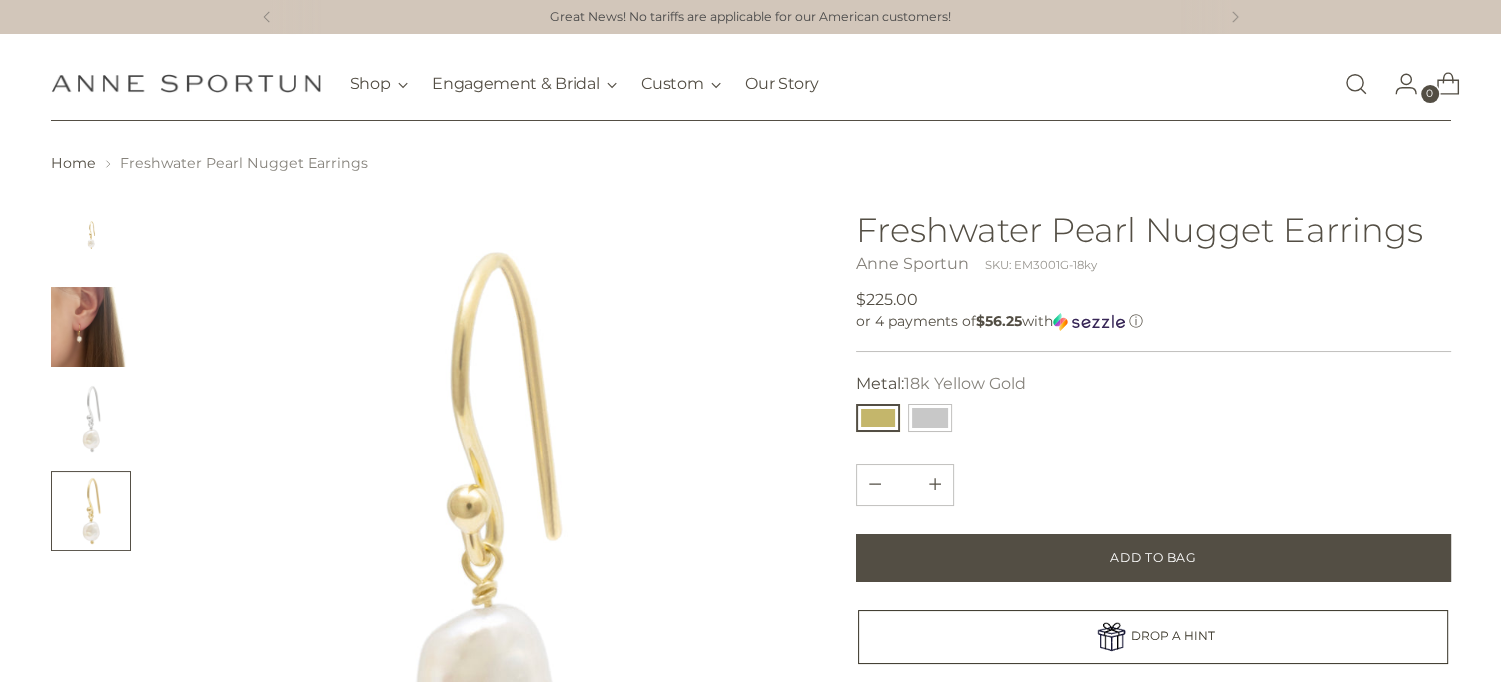 click at bounding box center [91, 327] 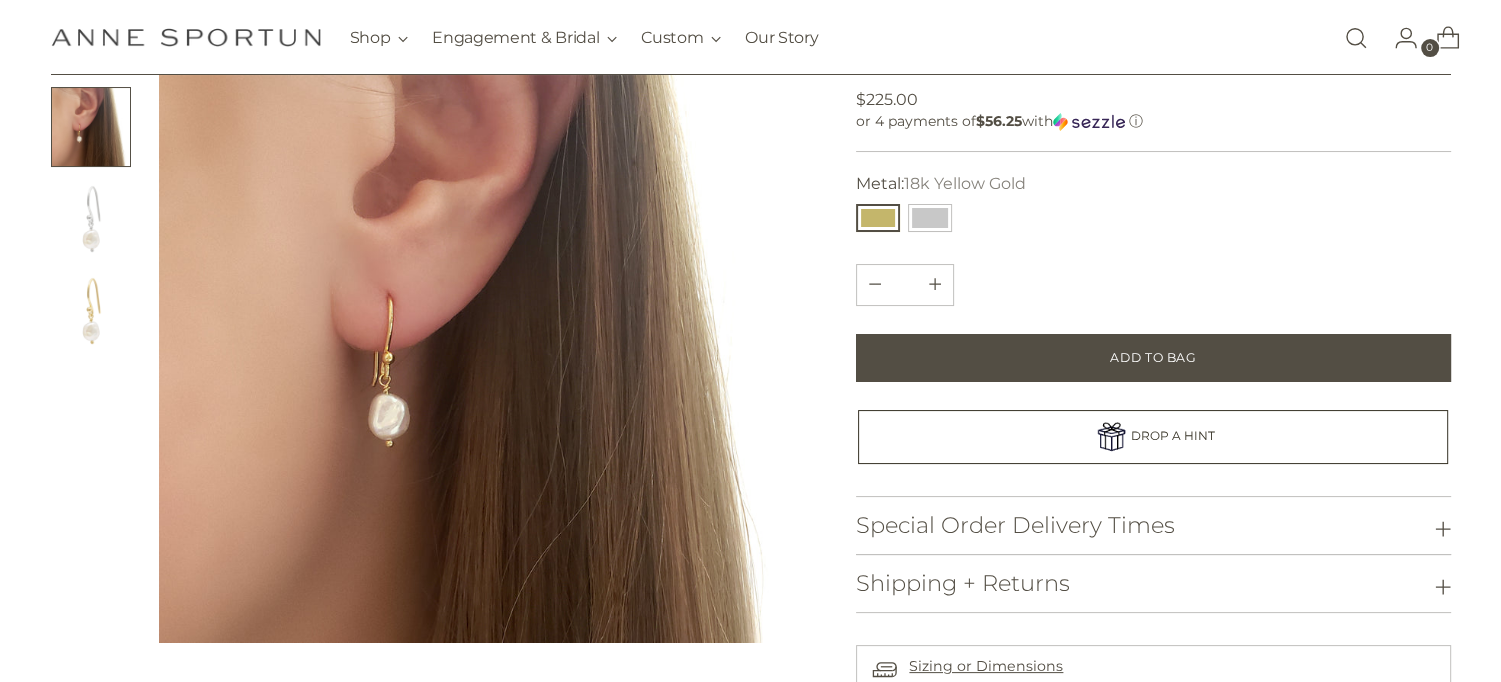 scroll, scrollTop: 0, scrollLeft: 0, axis: both 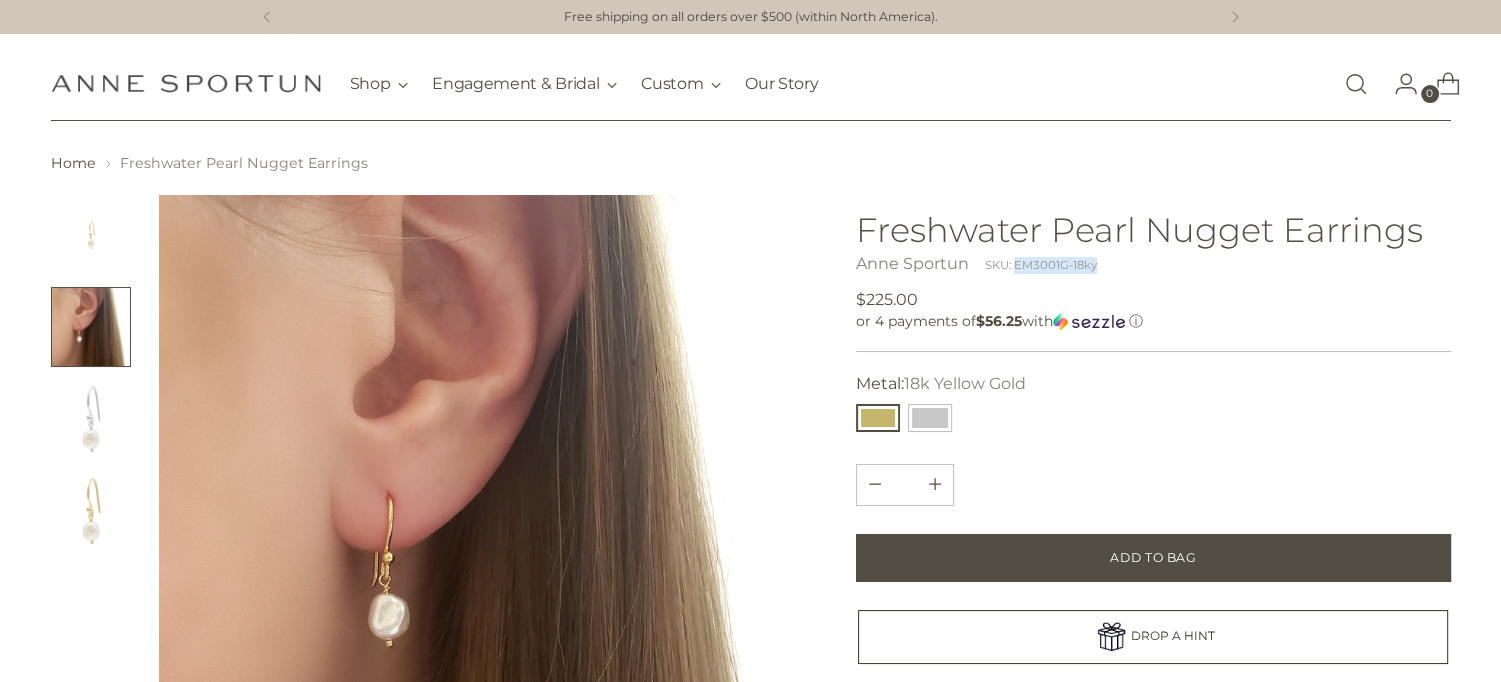 drag, startPoint x: 1017, startPoint y: 264, endPoint x: 1131, endPoint y: 273, distance: 114.35471 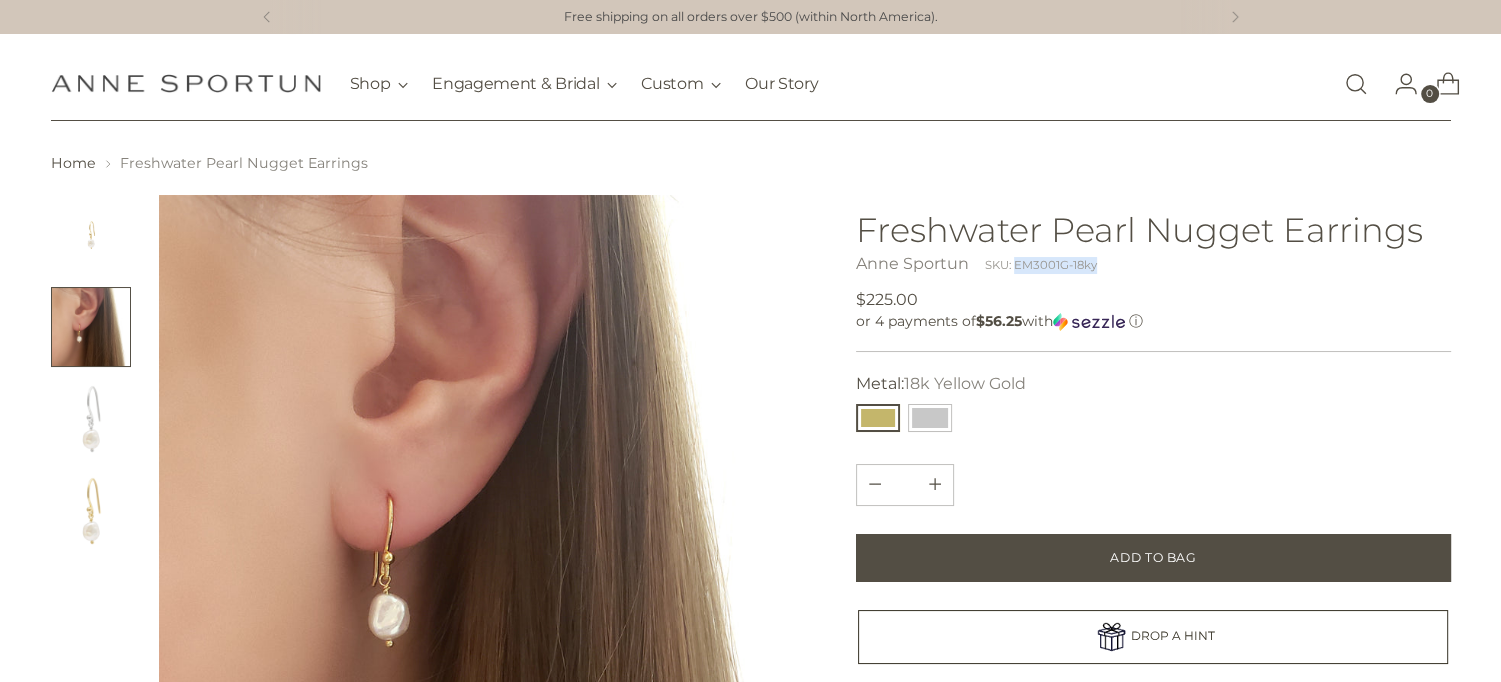 copy on "EM3001G-18ky" 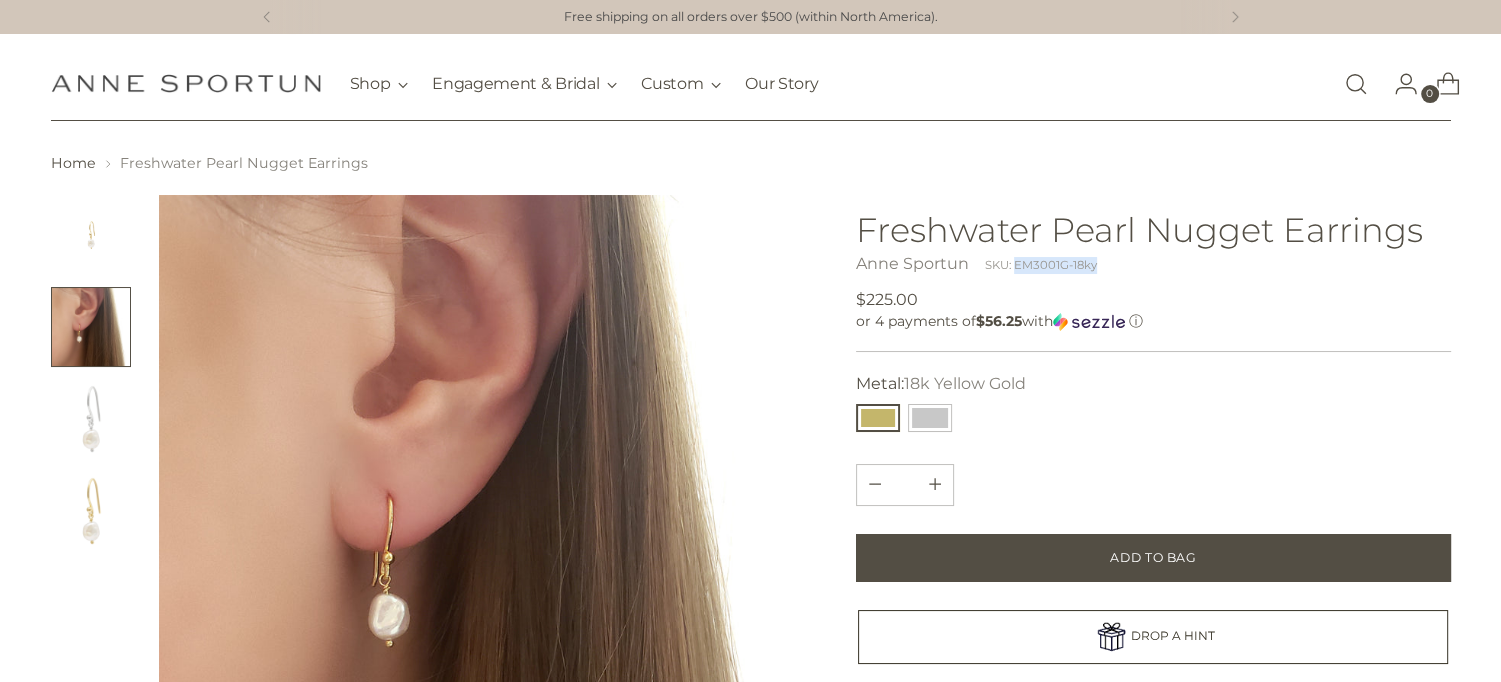 click at bounding box center [1356, 84] 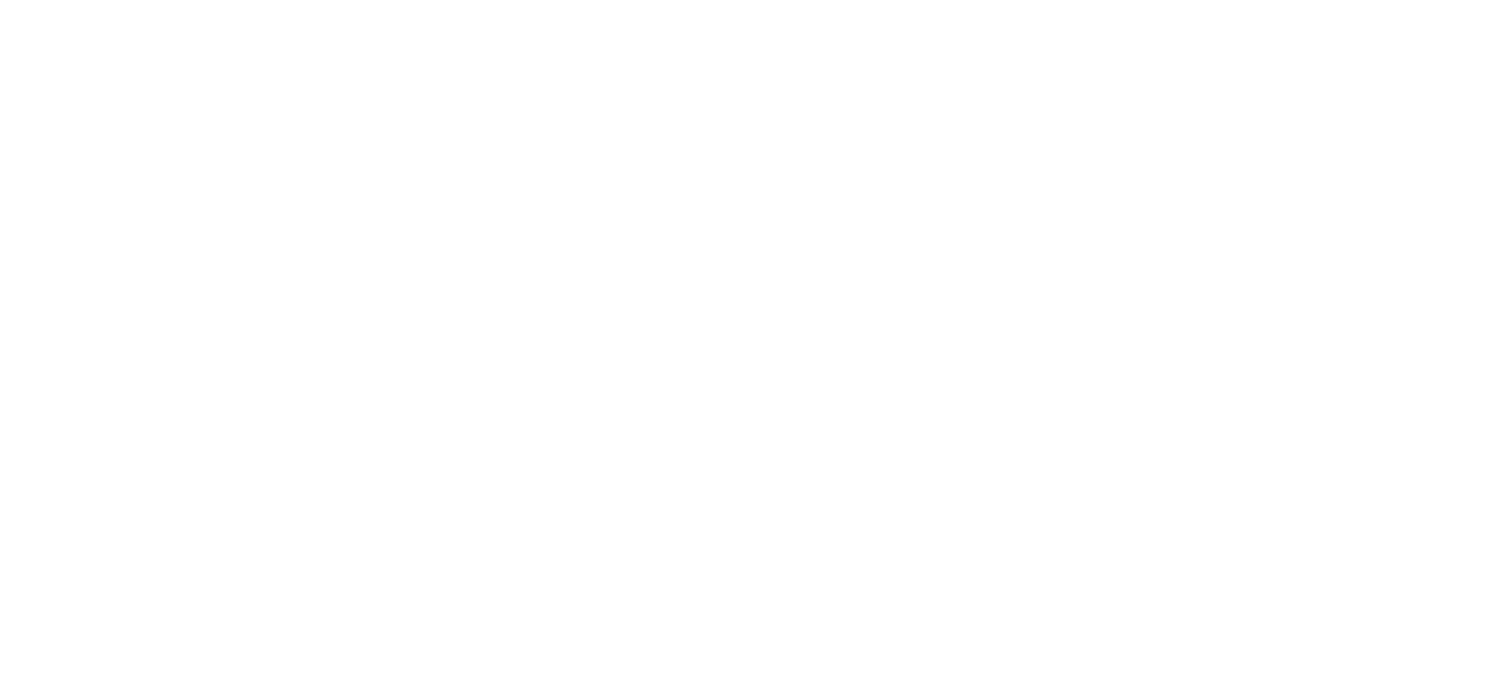 scroll, scrollTop: 0, scrollLeft: 0, axis: both 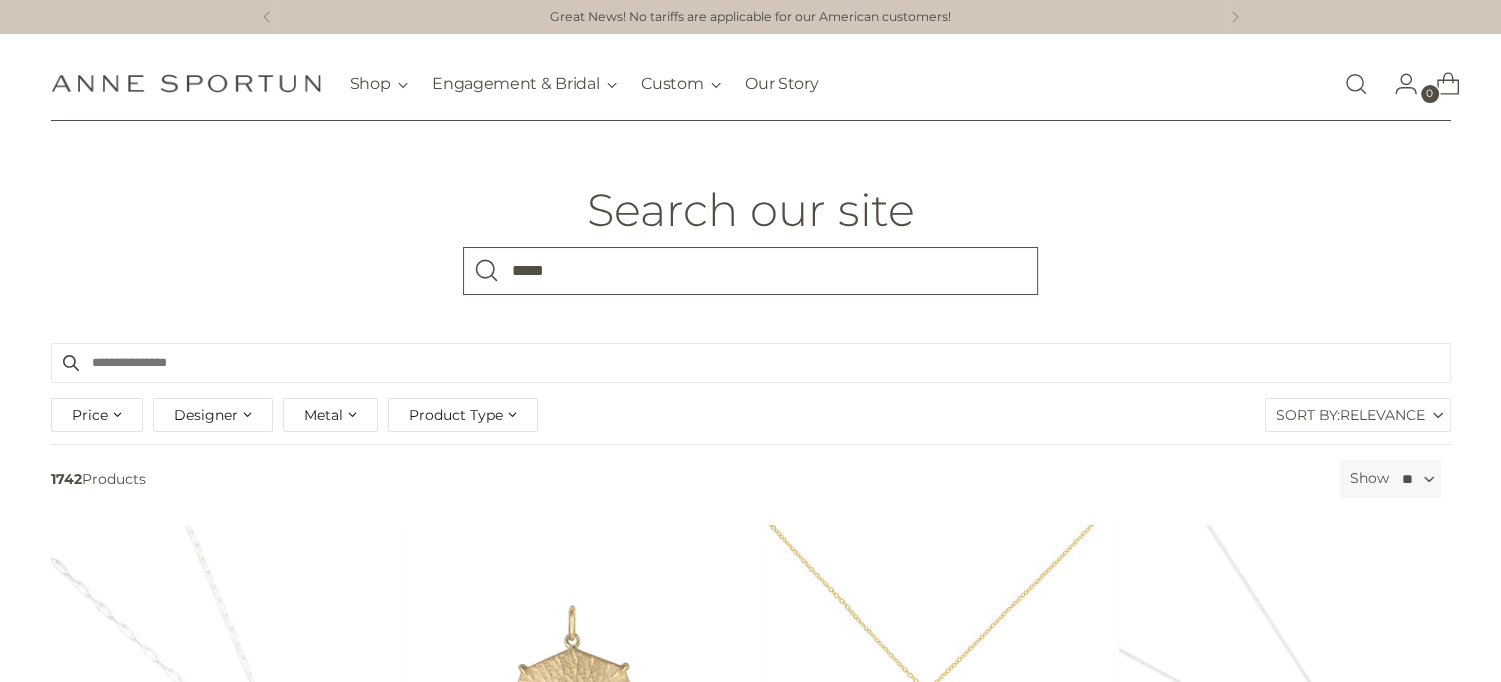 type on "*****" 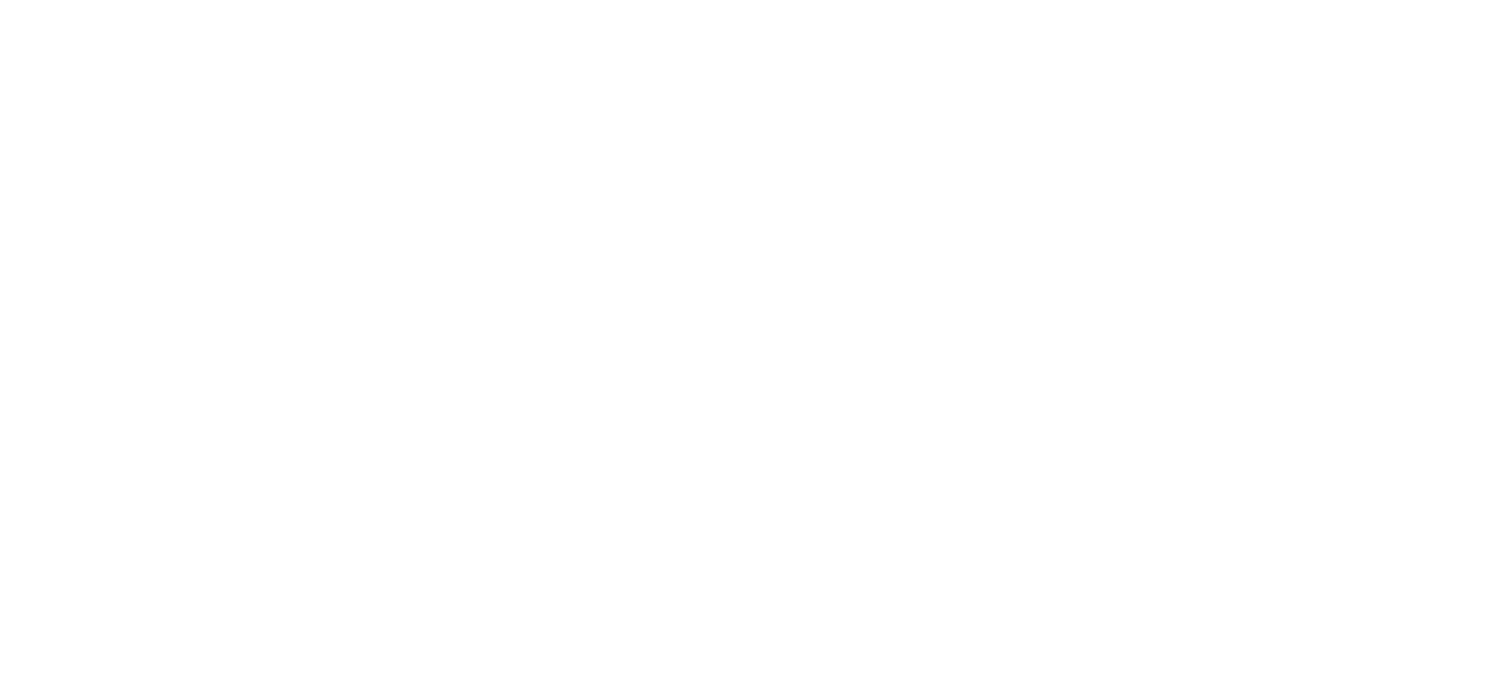 scroll, scrollTop: 0, scrollLeft: 0, axis: both 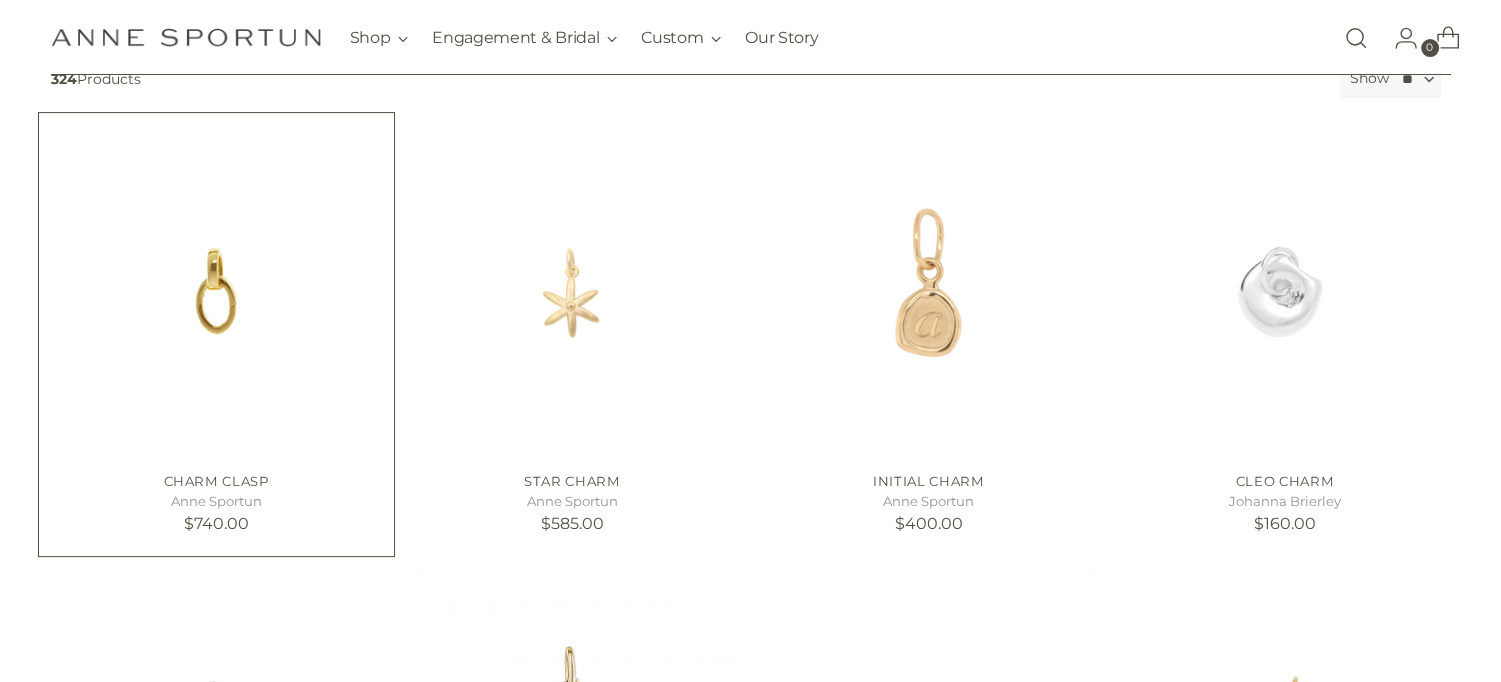 click at bounding box center [0, 0] 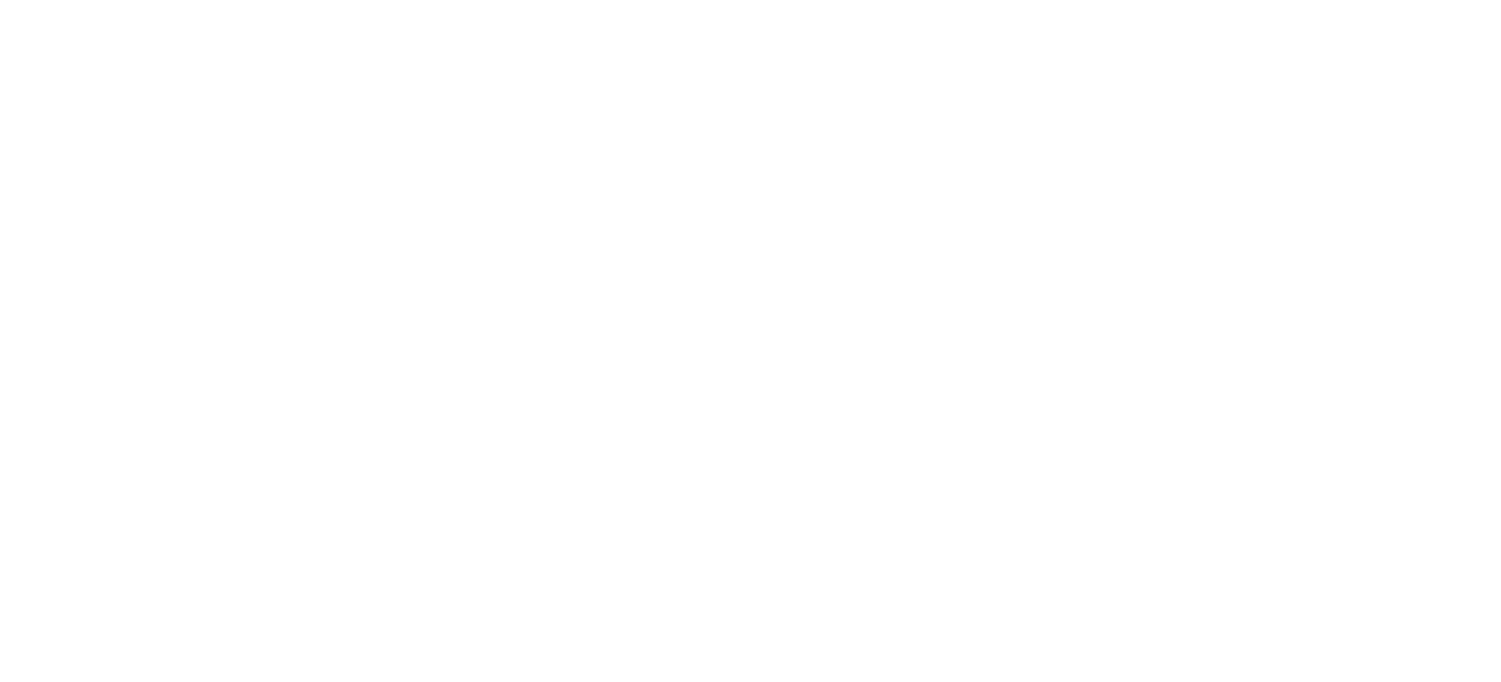 scroll, scrollTop: 0, scrollLeft: 0, axis: both 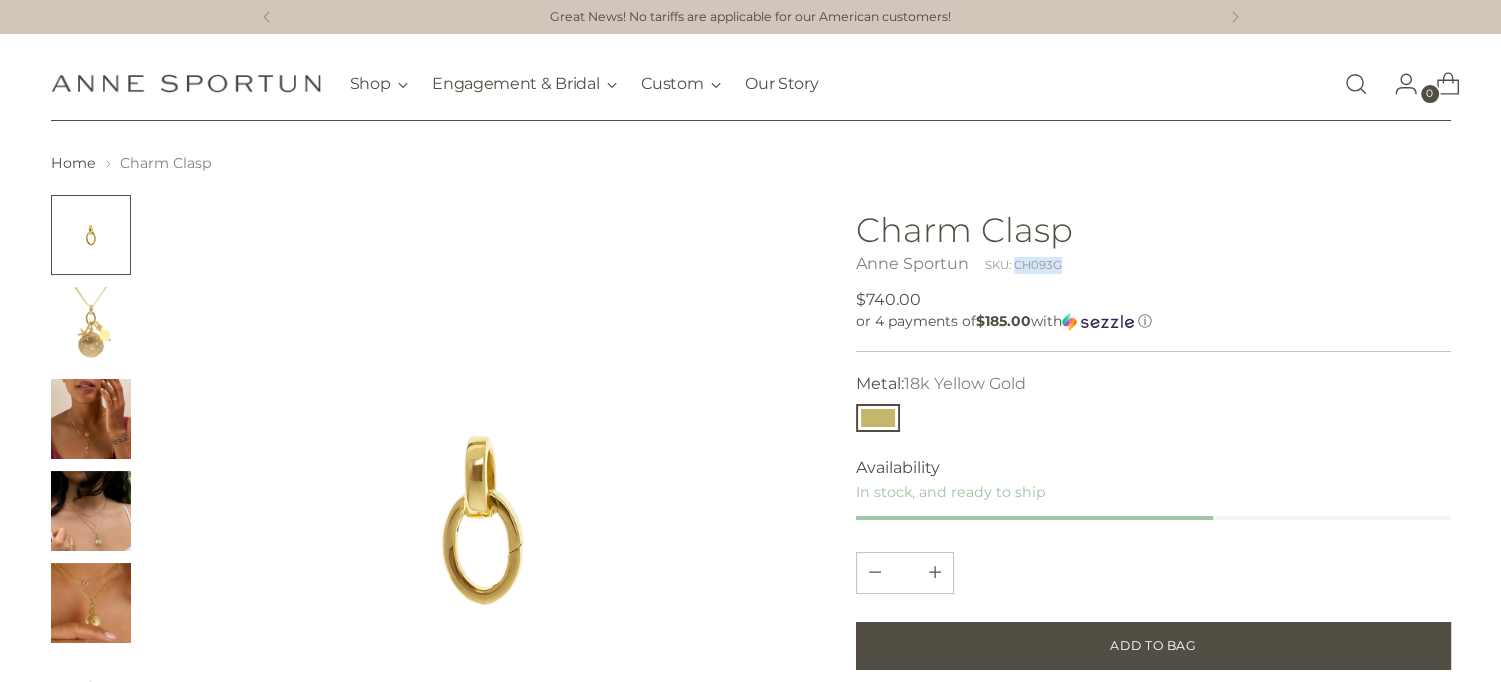 drag, startPoint x: 1015, startPoint y: 260, endPoint x: 1089, endPoint y: 272, distance: 74.96666 